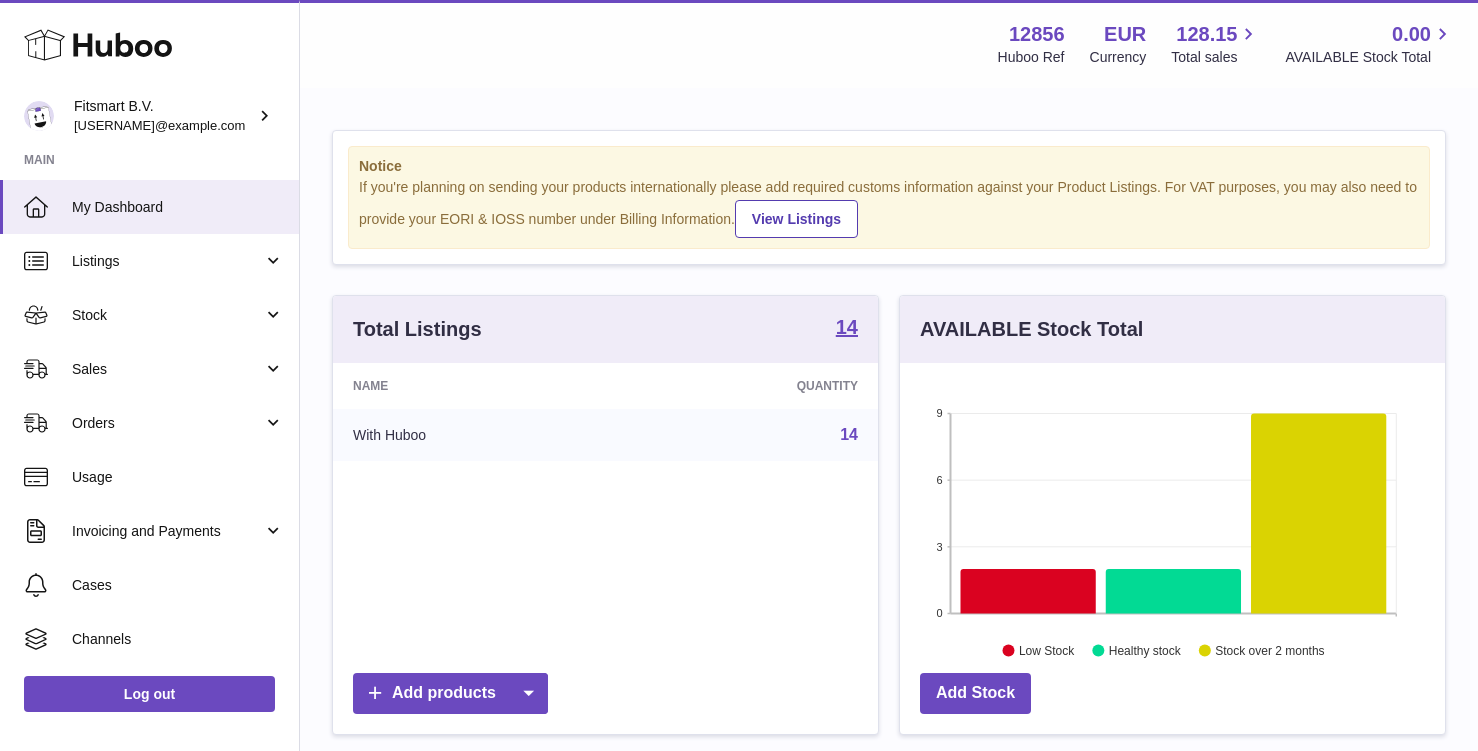 scroll, scrollTop: 0, scrollLeft: 0, axis: both 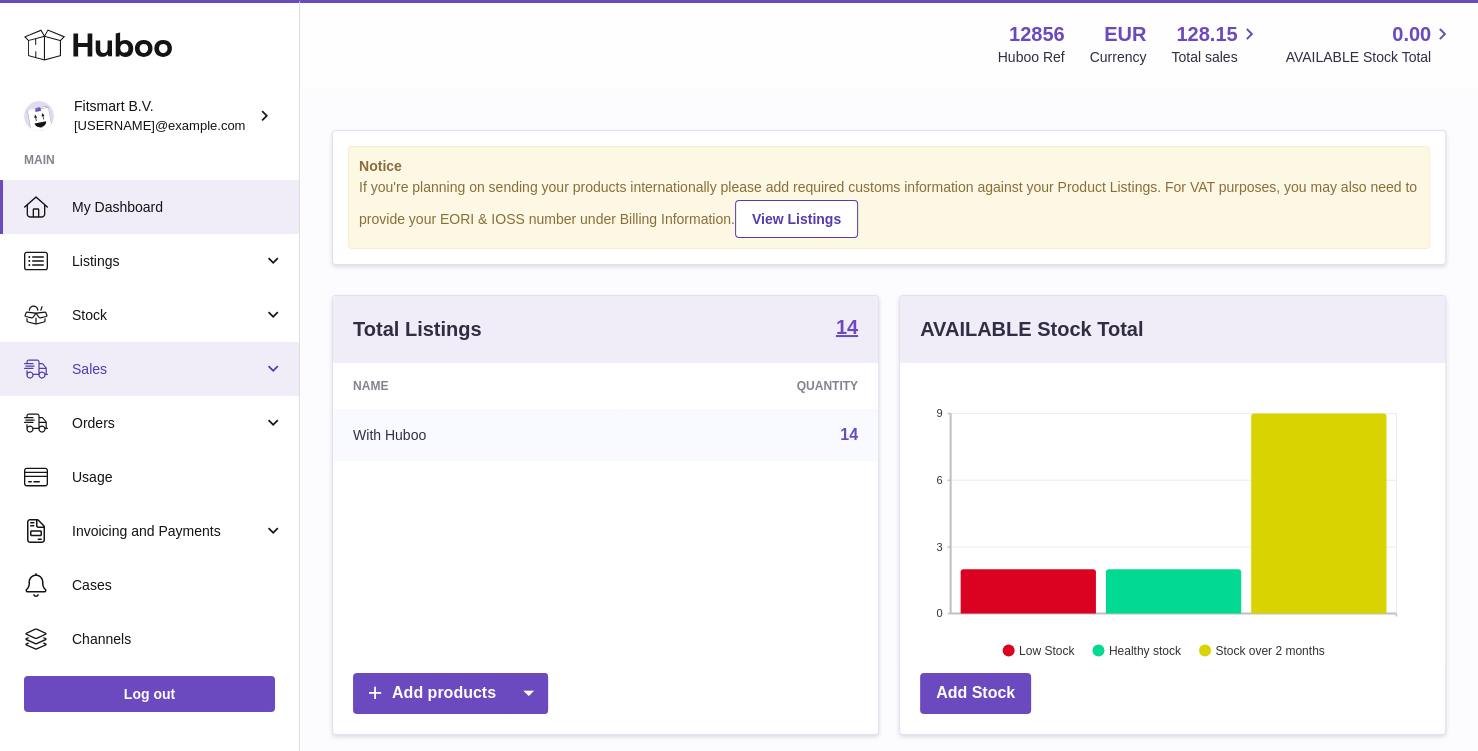 click on "Sales" at bounding box center [167, 369] 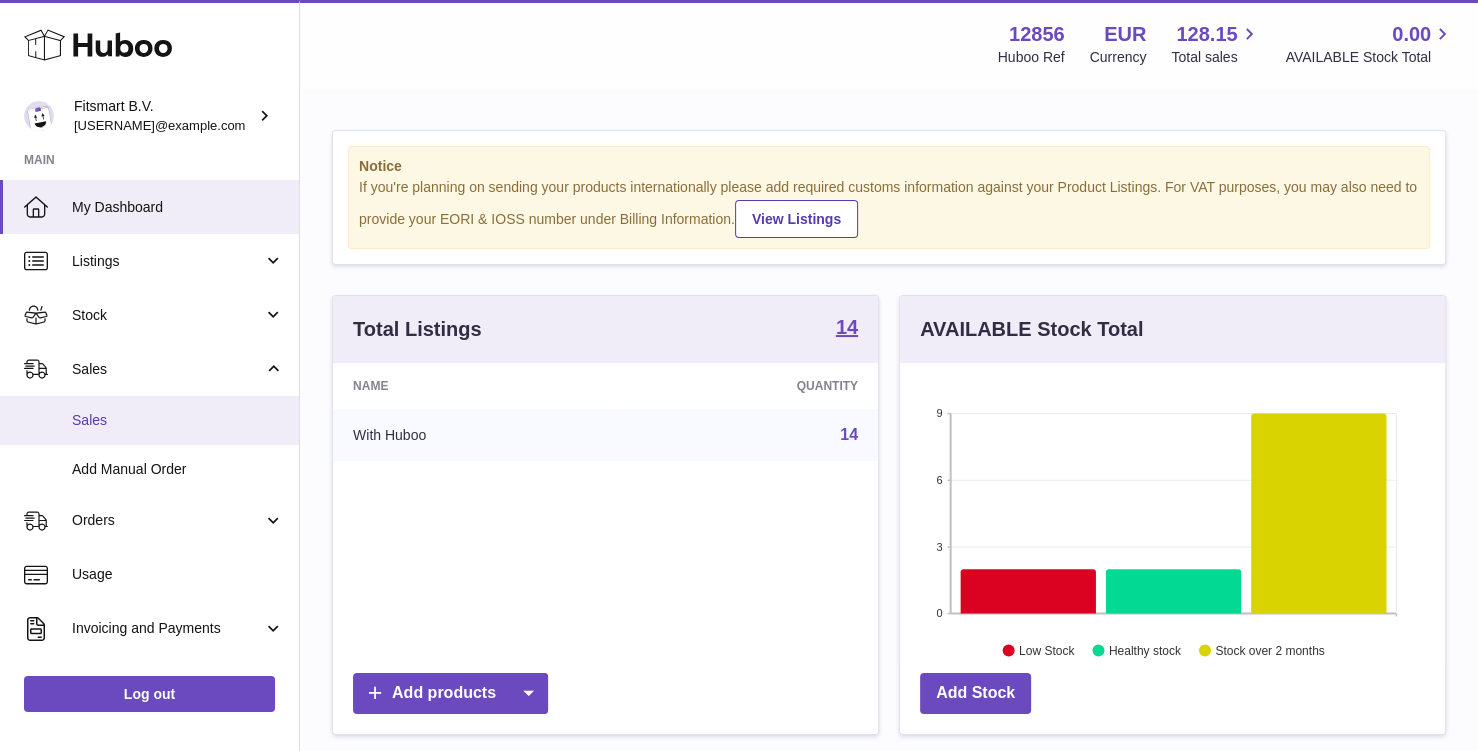 click on "Sales" at bounding box center [149, 420] 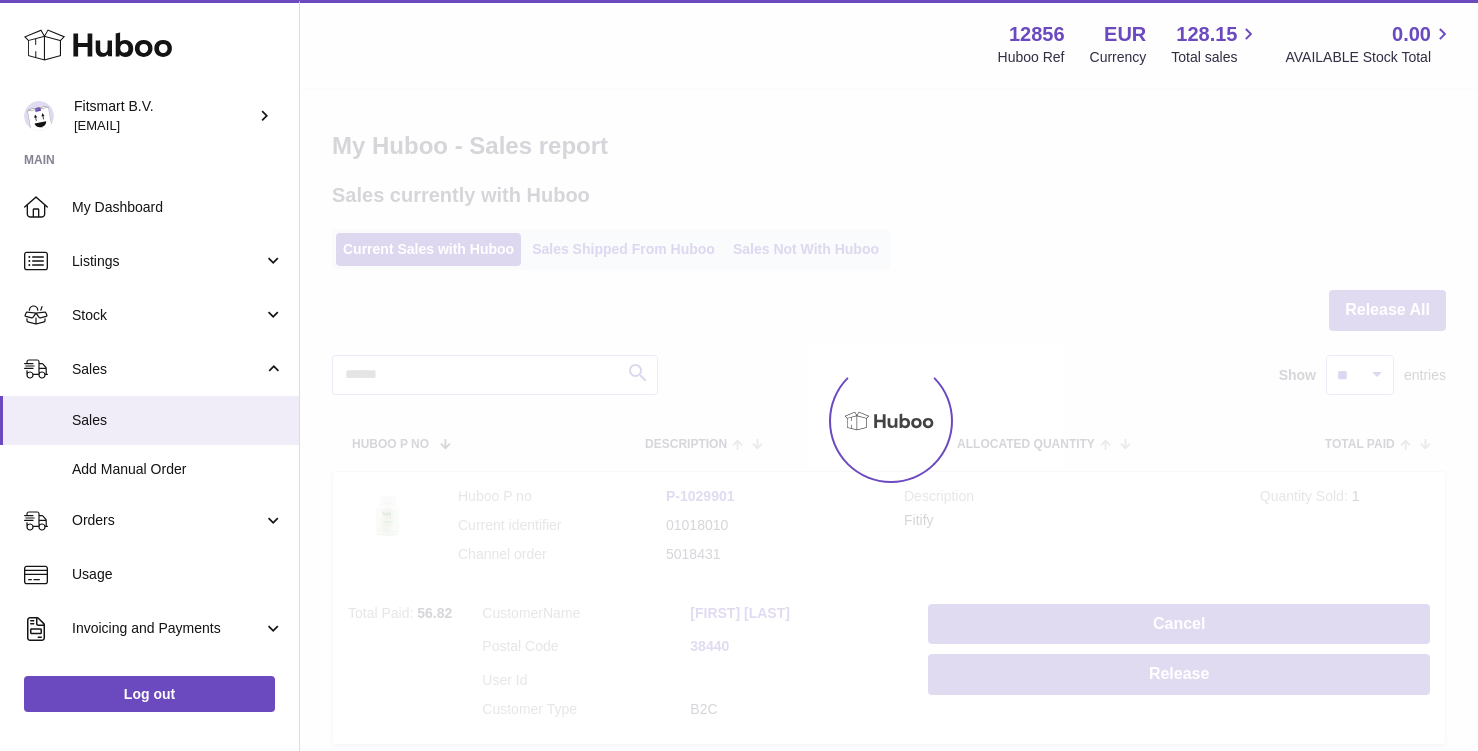 scroll, scrollTop: 0, scrollLeft: 0, axis: both 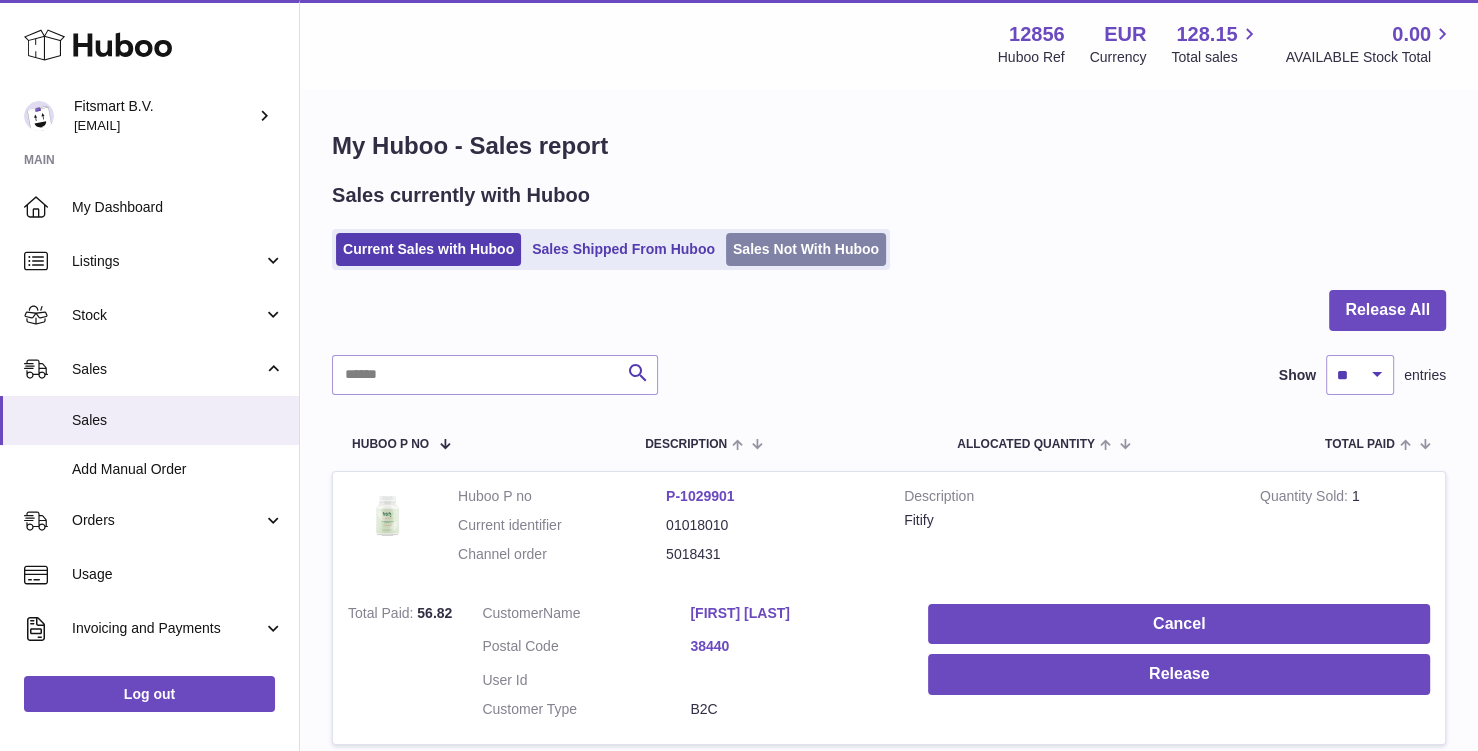 click on "Sales Not With Huboo" at bounding box center [806, 249] 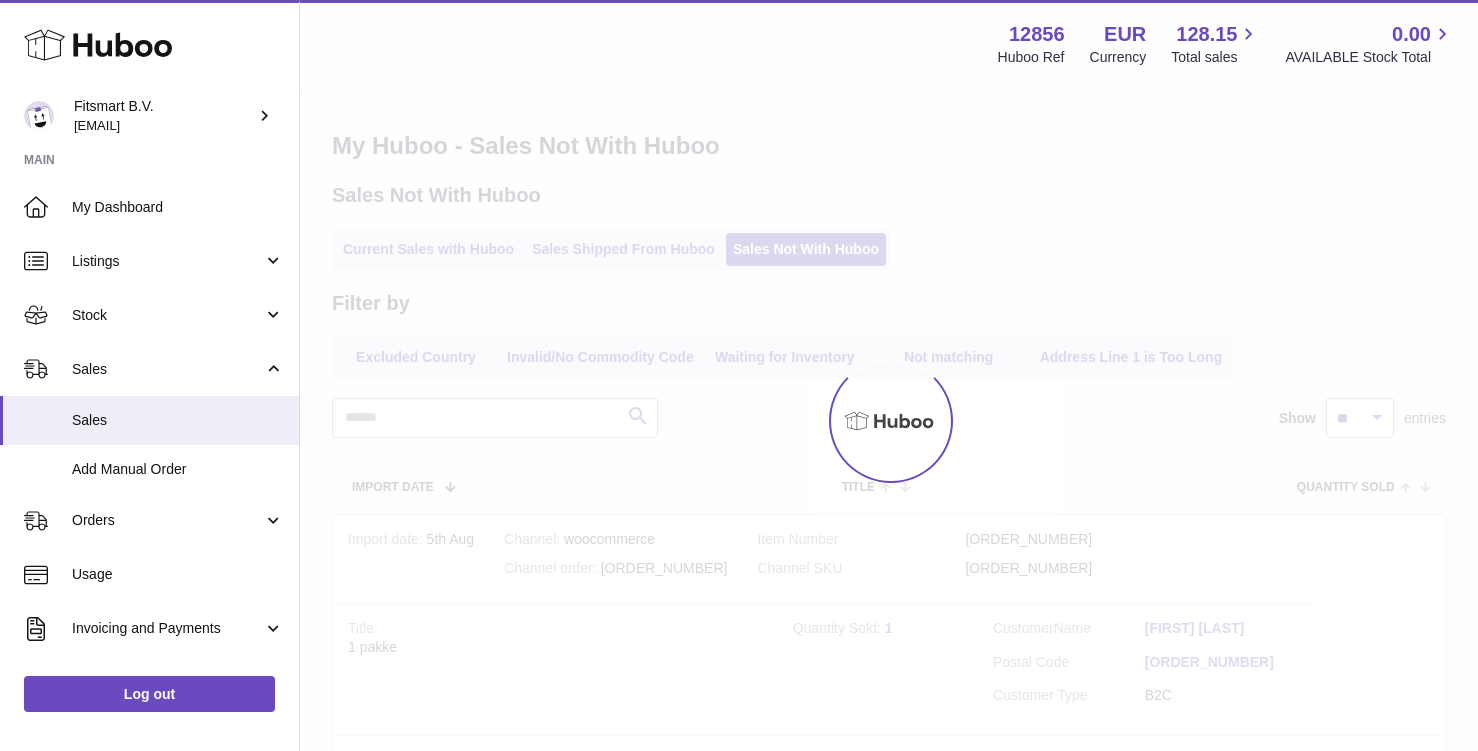scroll, scrollTop: 0, scrollLeft: 0, axis: both 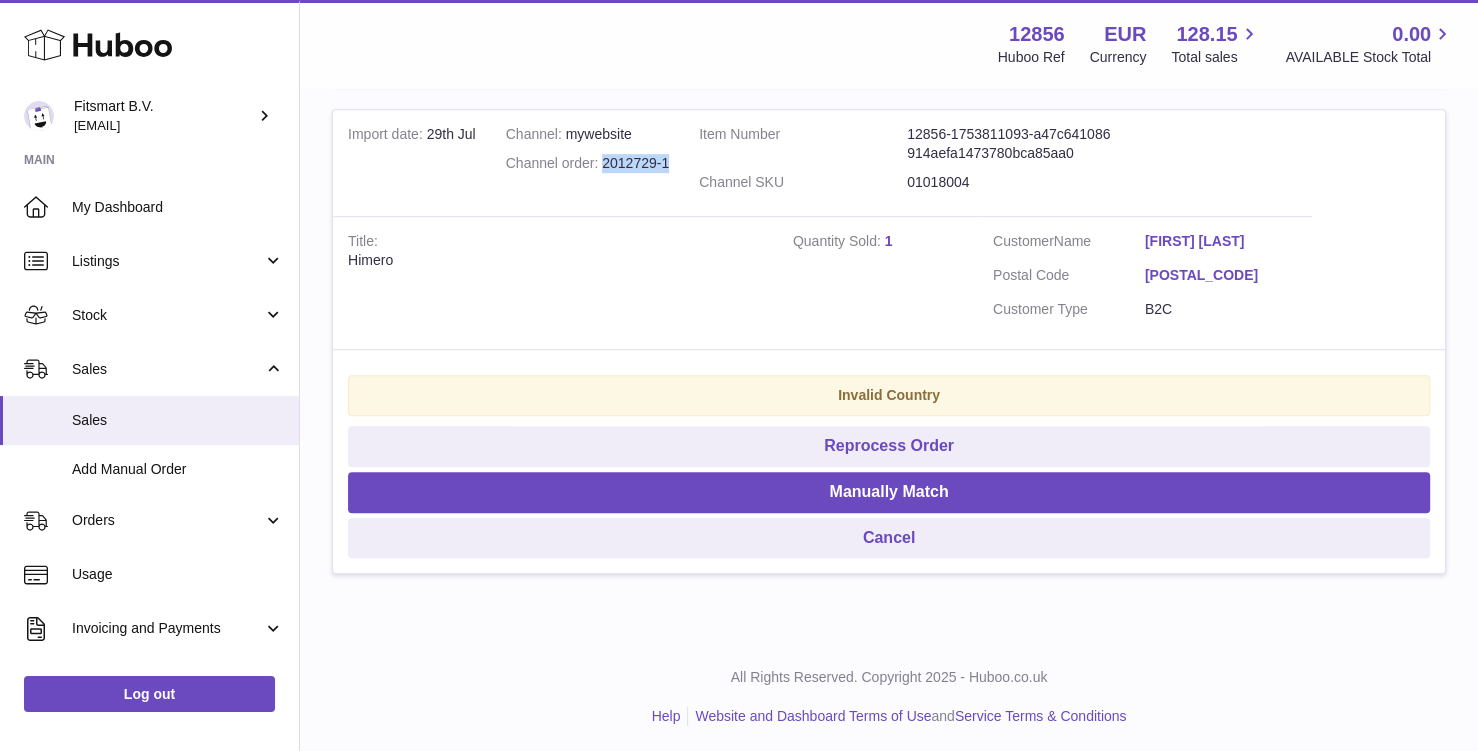 drag, startPoint x: 603, startPoint y: 158, endPoint x: 670, endPoint y: 163, distance: 67.18631 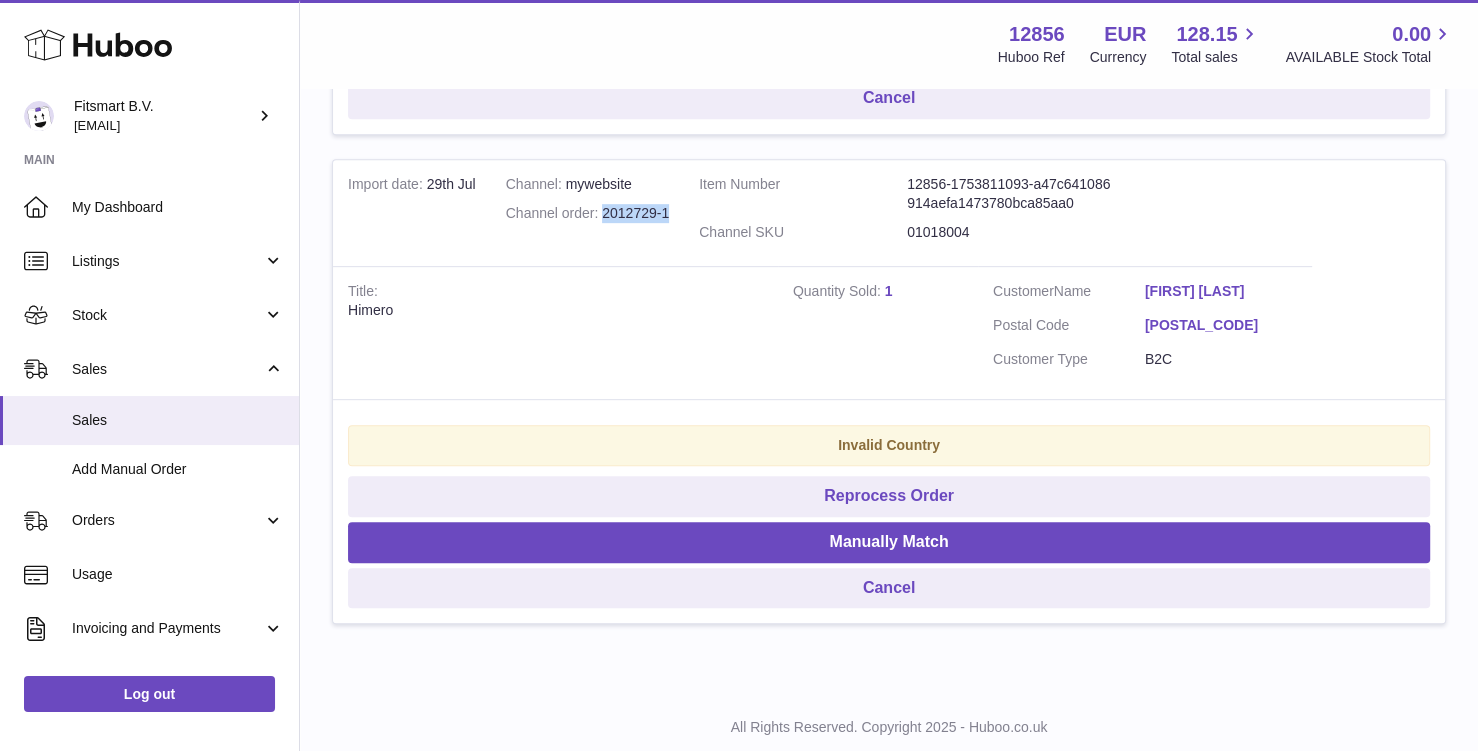 scroll, scrollTop: 791, scrollLeft: 0, axis: vertical 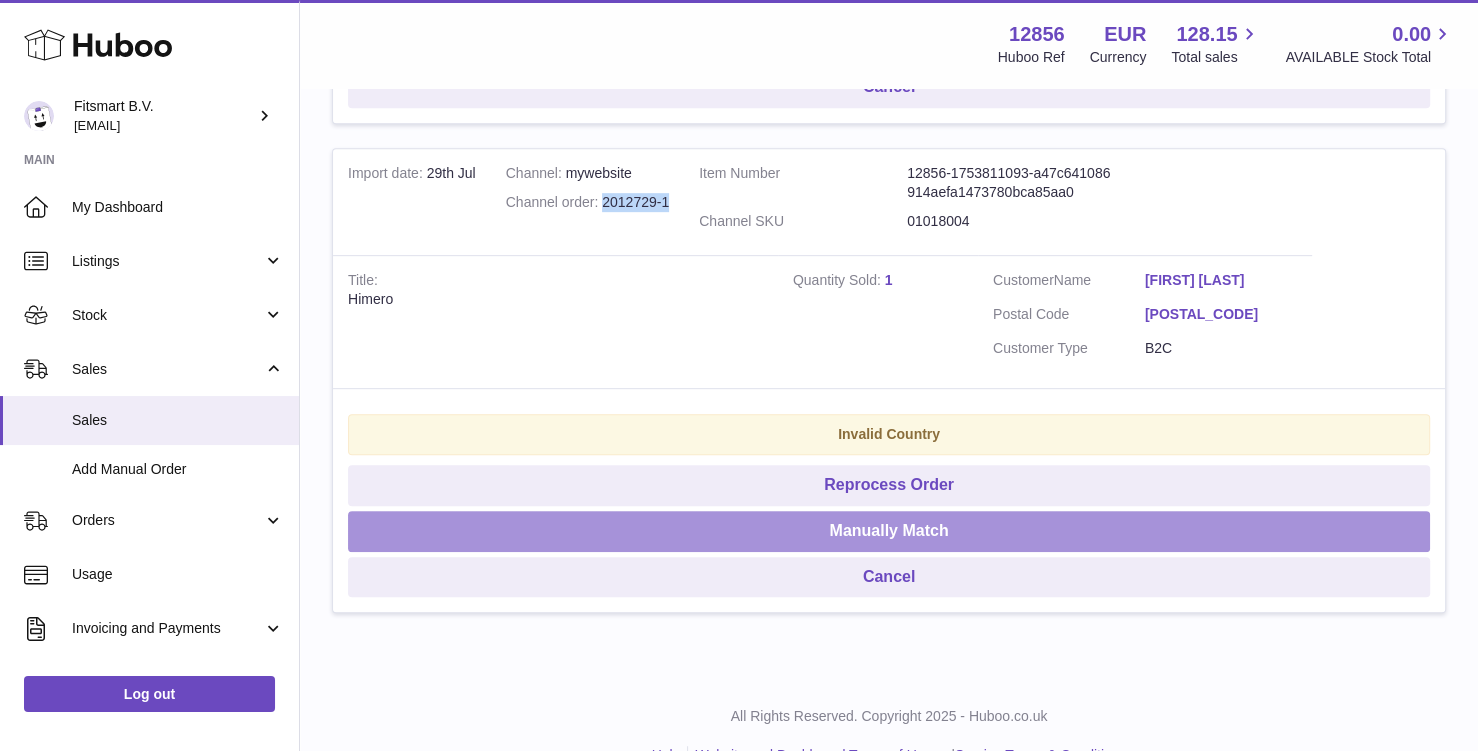 click on "Manually Match" at bounding box center (889, 531) 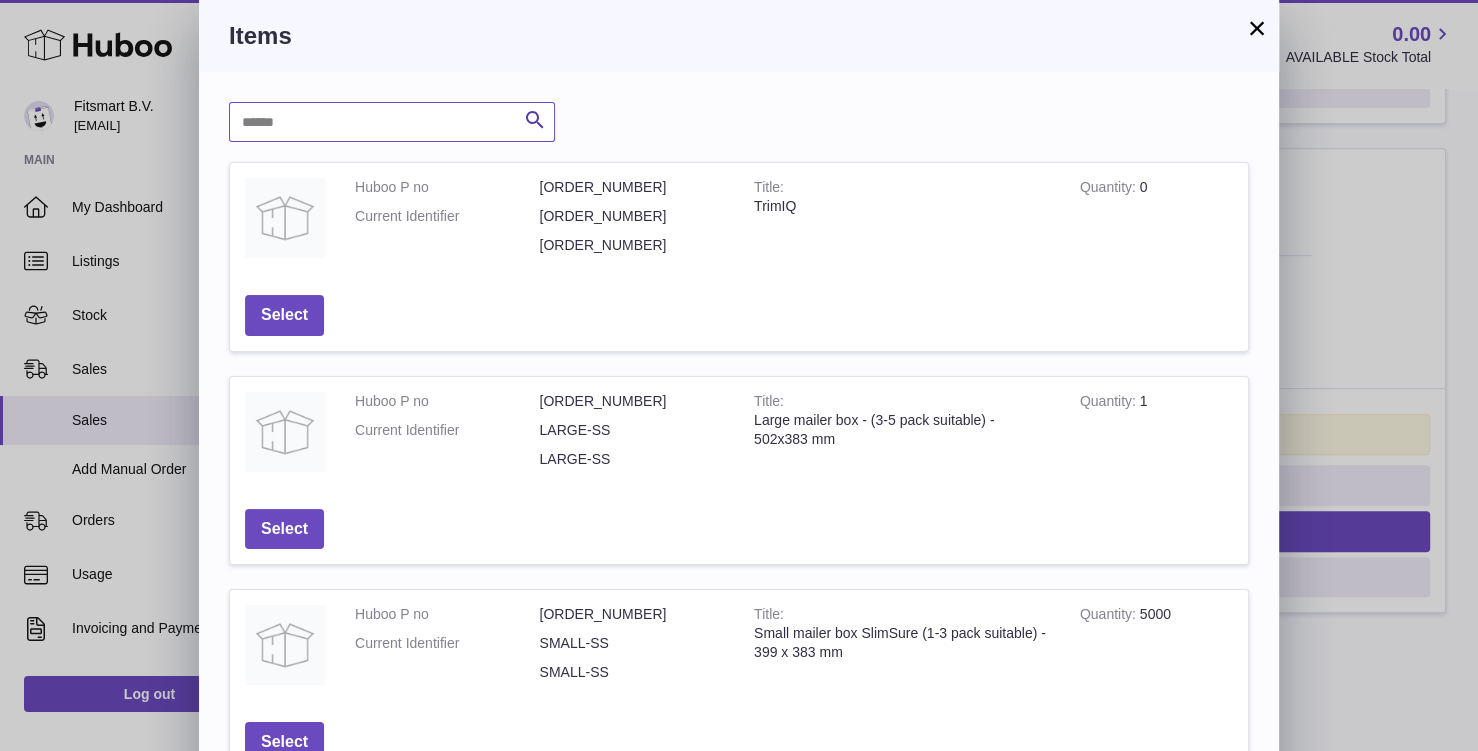click at bounding box center [392, 122] 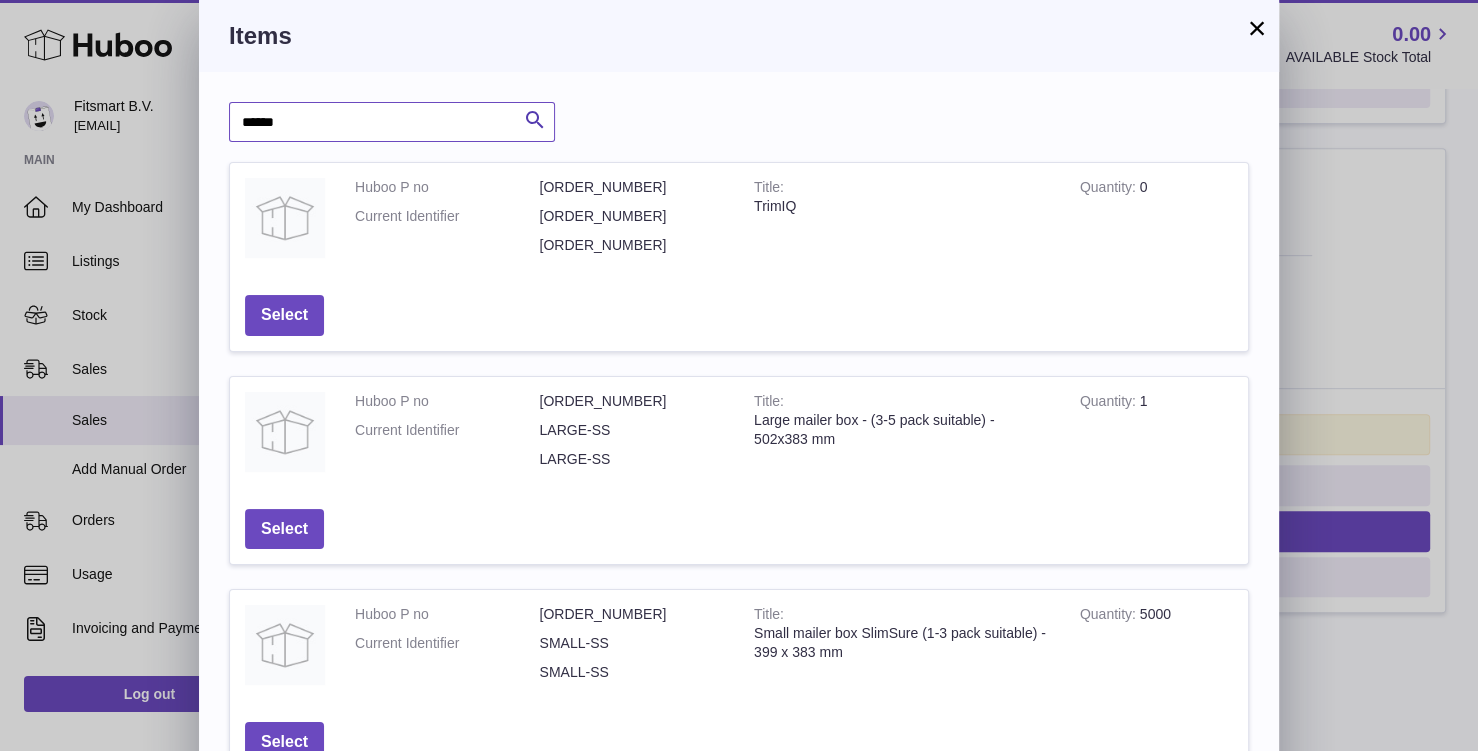 type on "******" 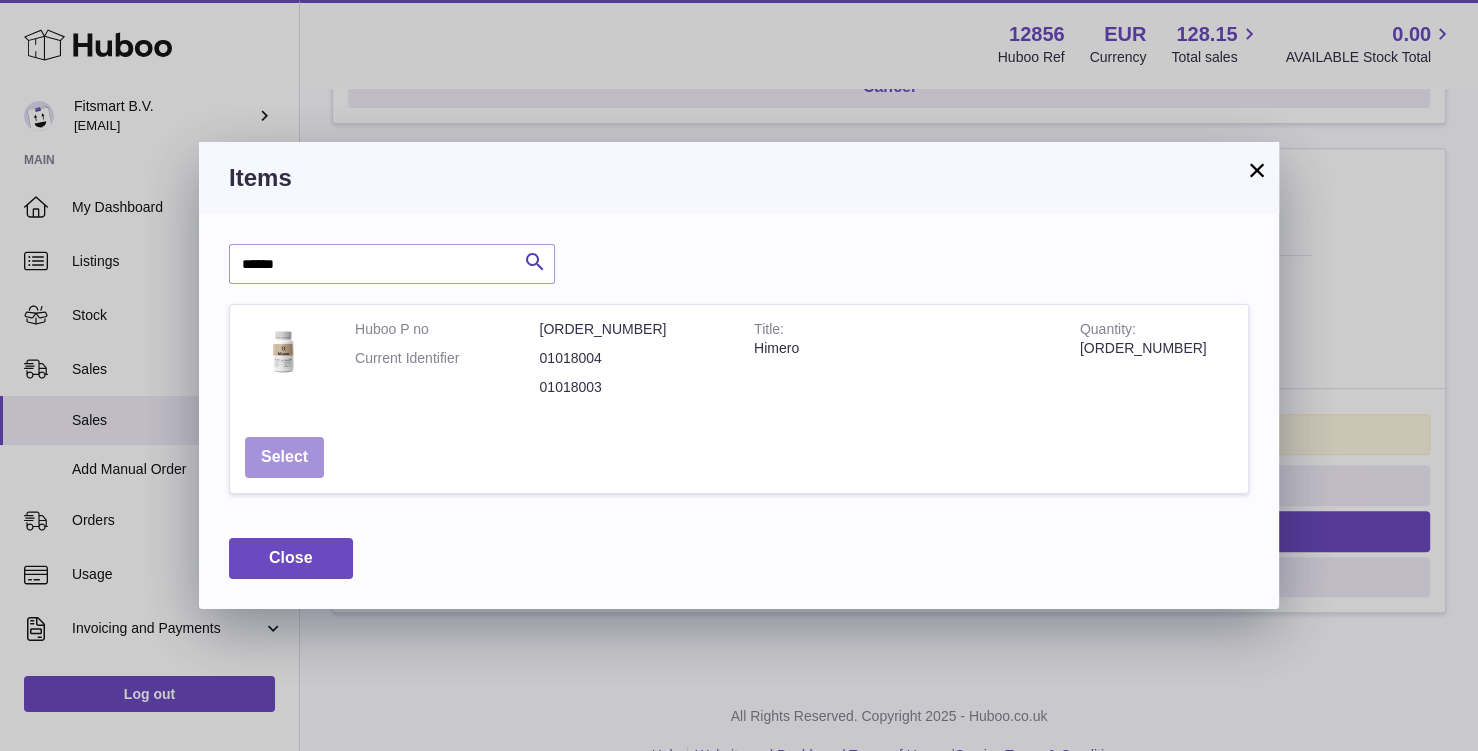 click on "Select" at bounding box center [284, 457] 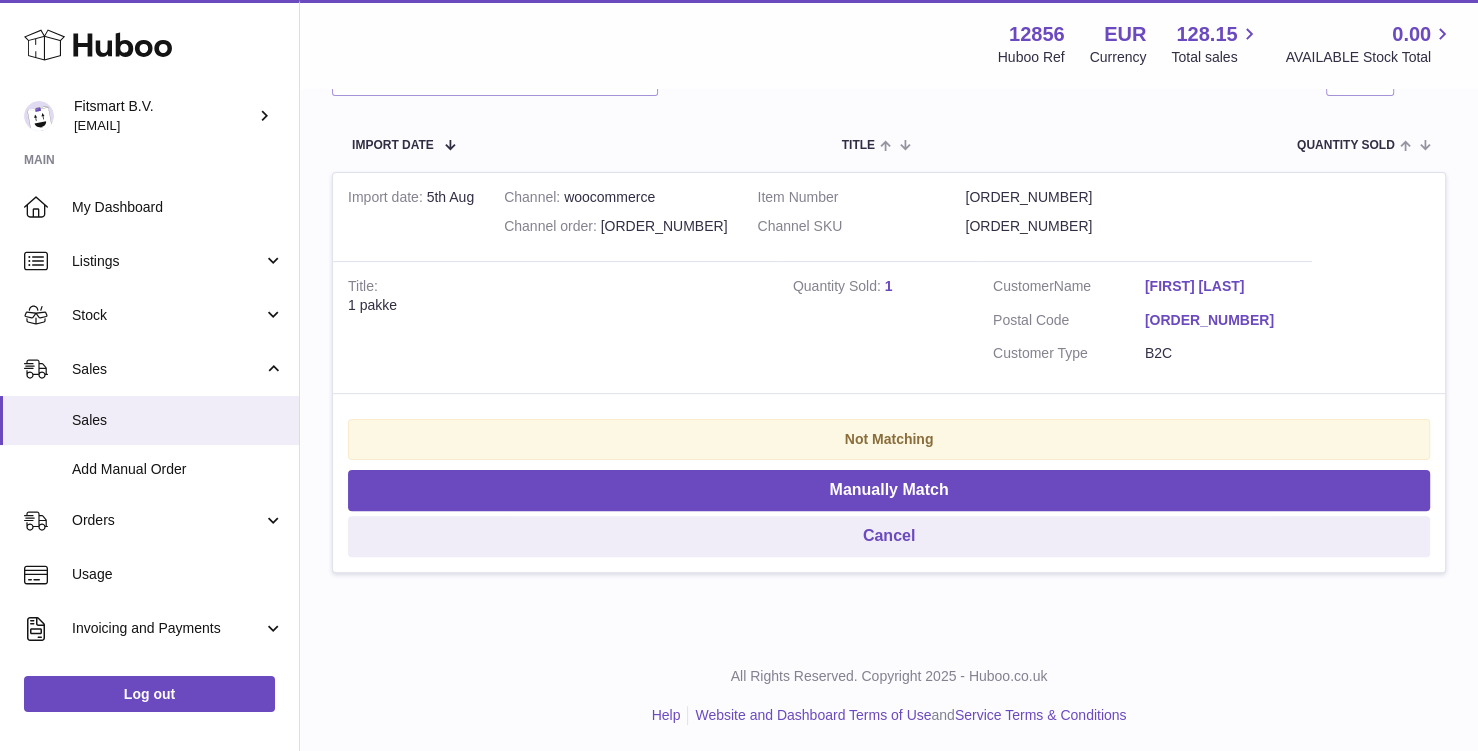 scroll, scrollTop: 319, scrollLeft: 0, axis: vertical 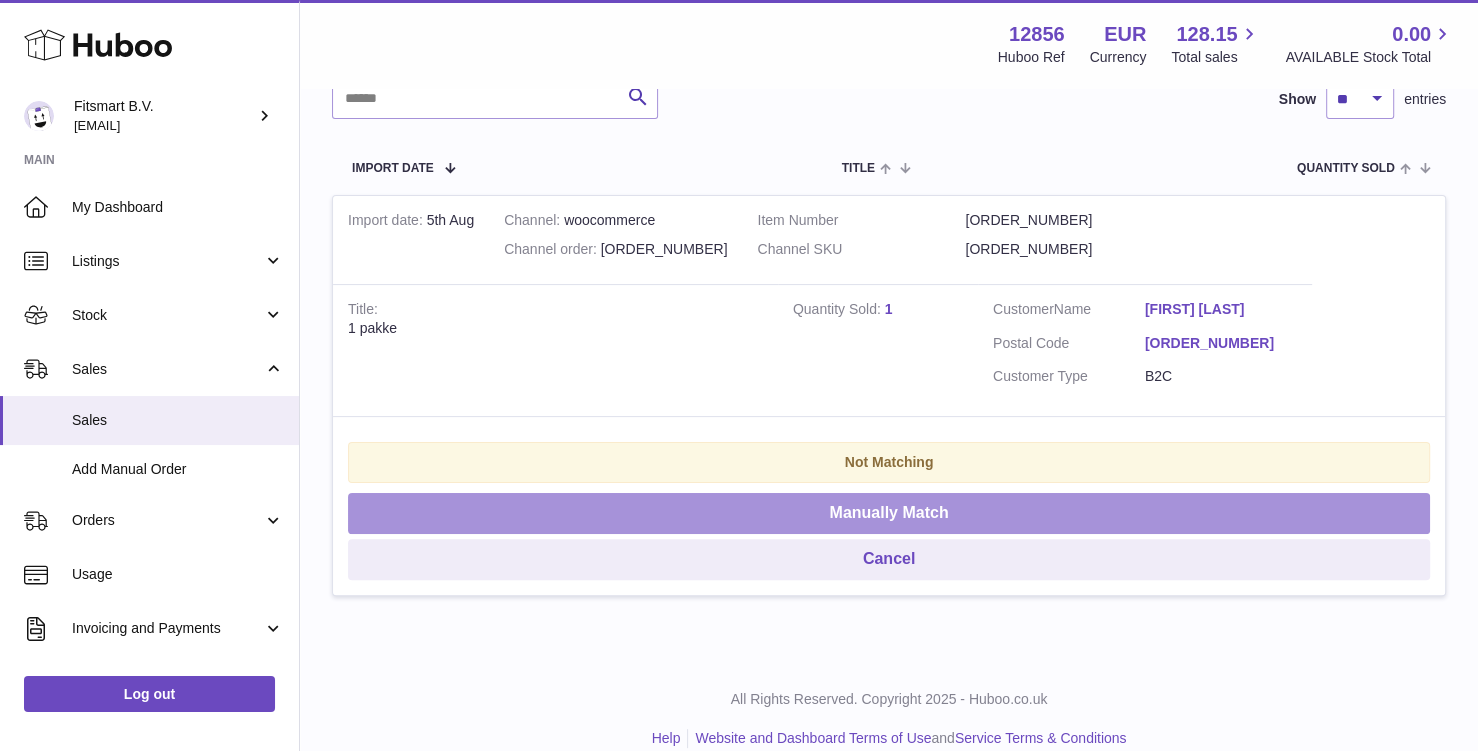 click on "Manually Match" at bounding box center (889, 513) 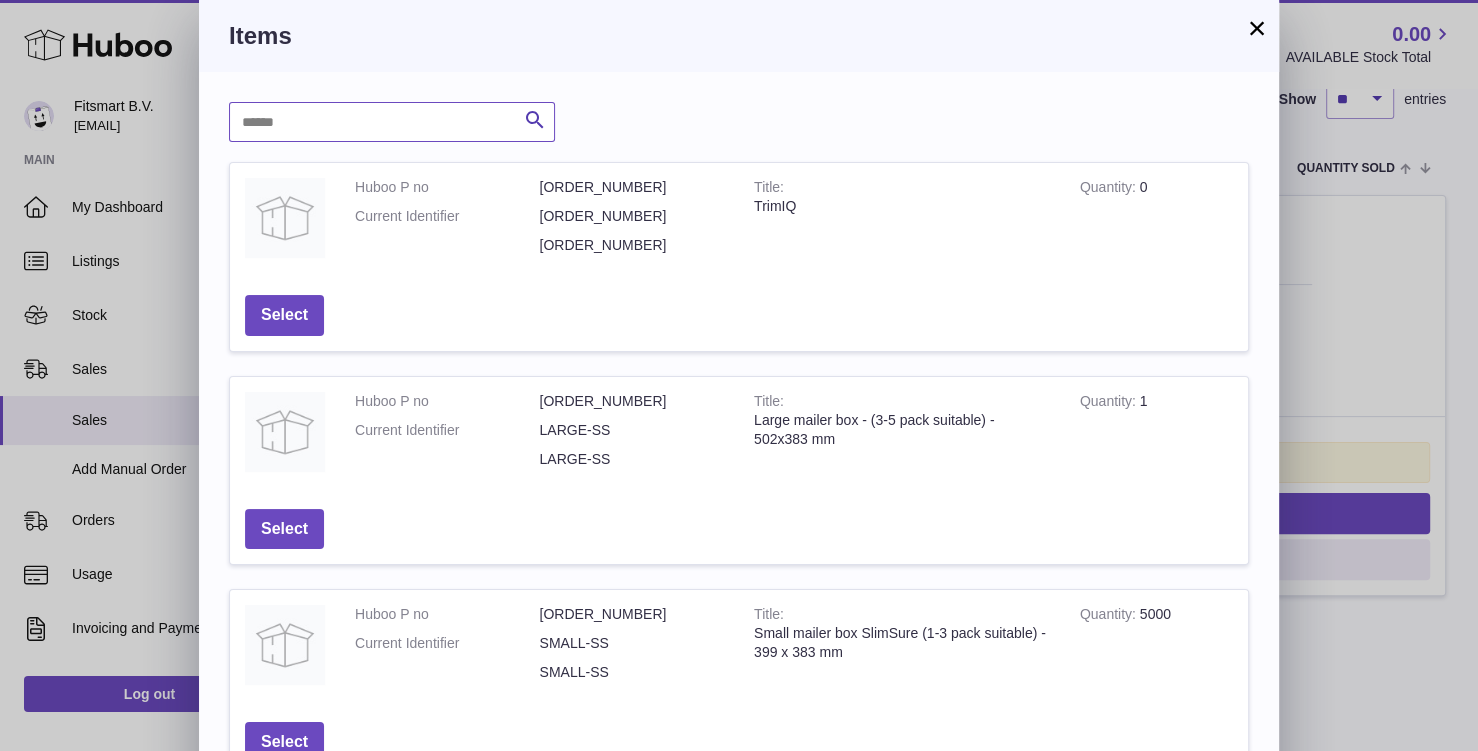 click at bounding box center (392, 122) 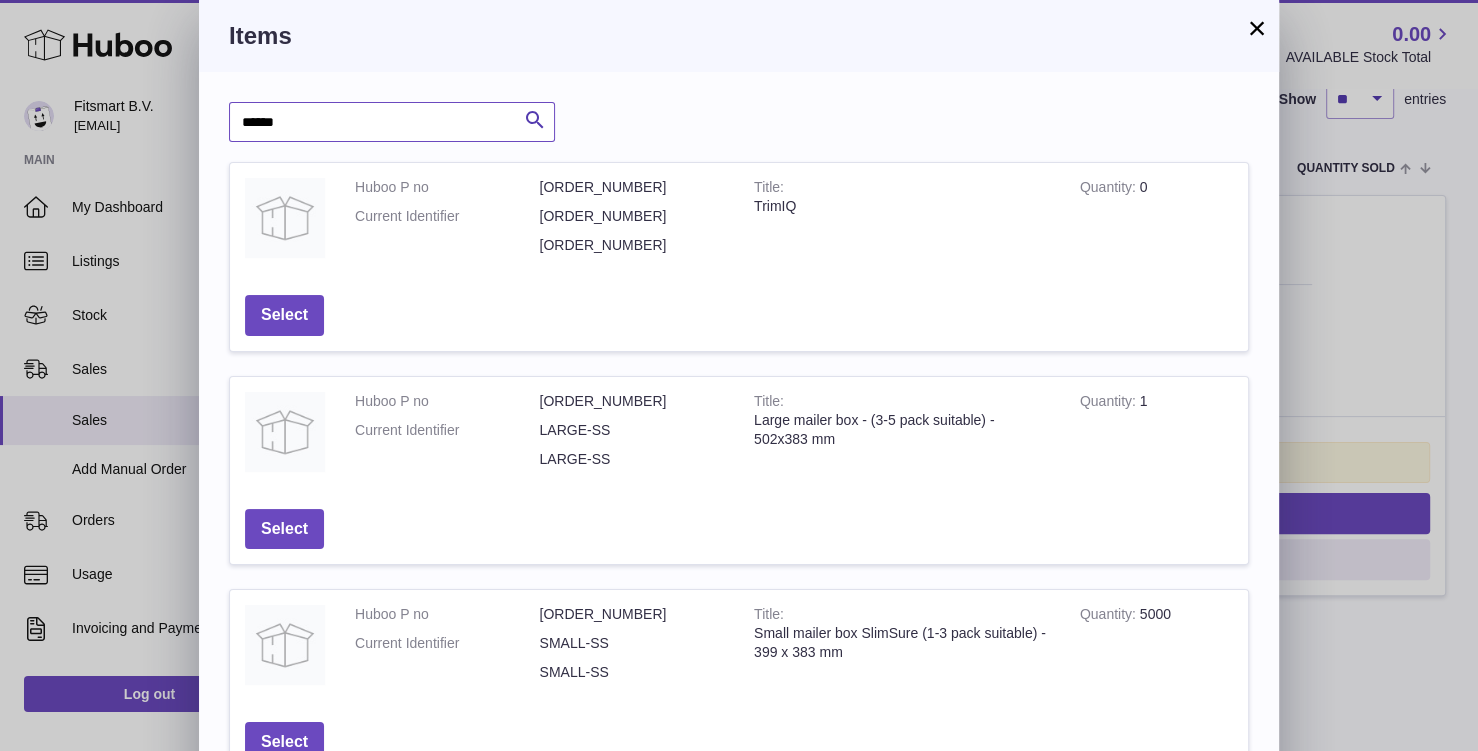 type on "******" 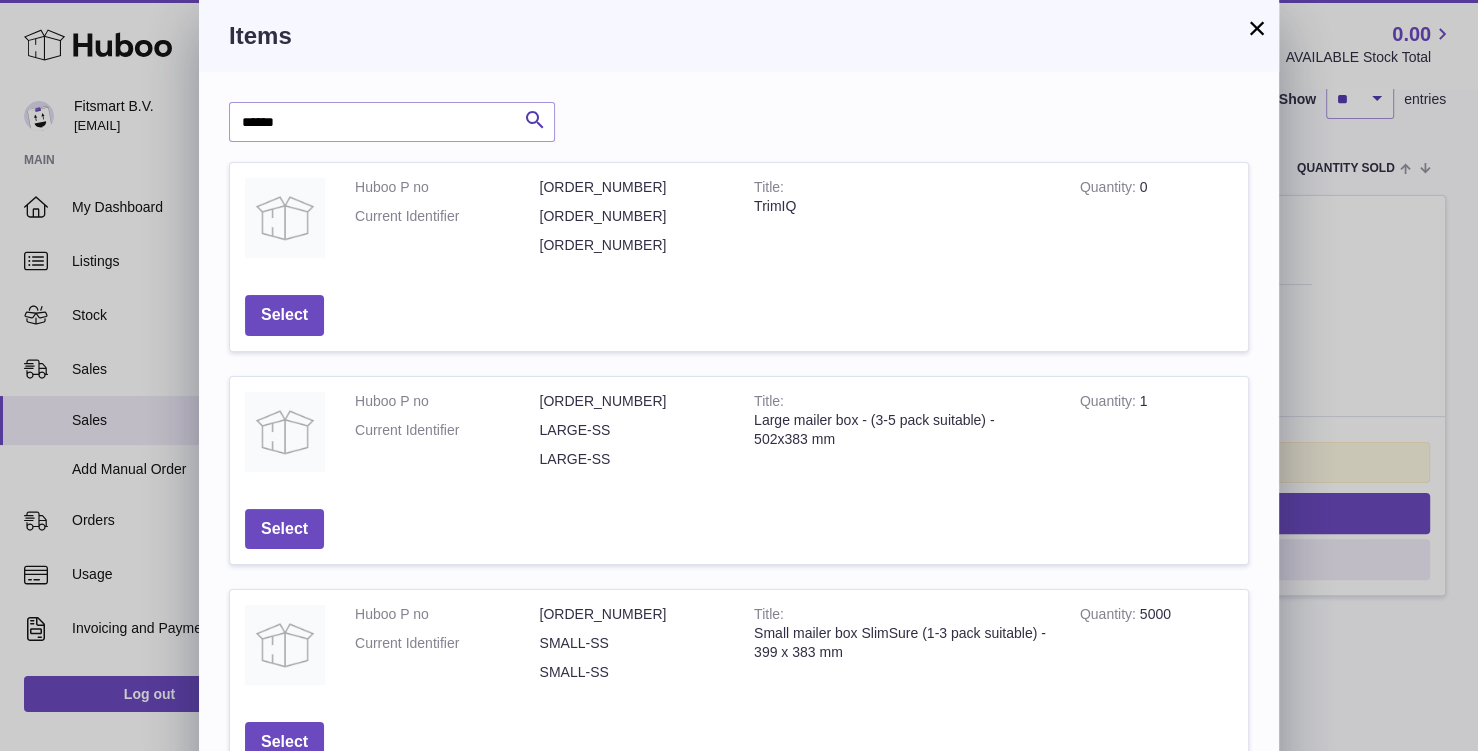 click on "×" at bounding box center [1257, 28] 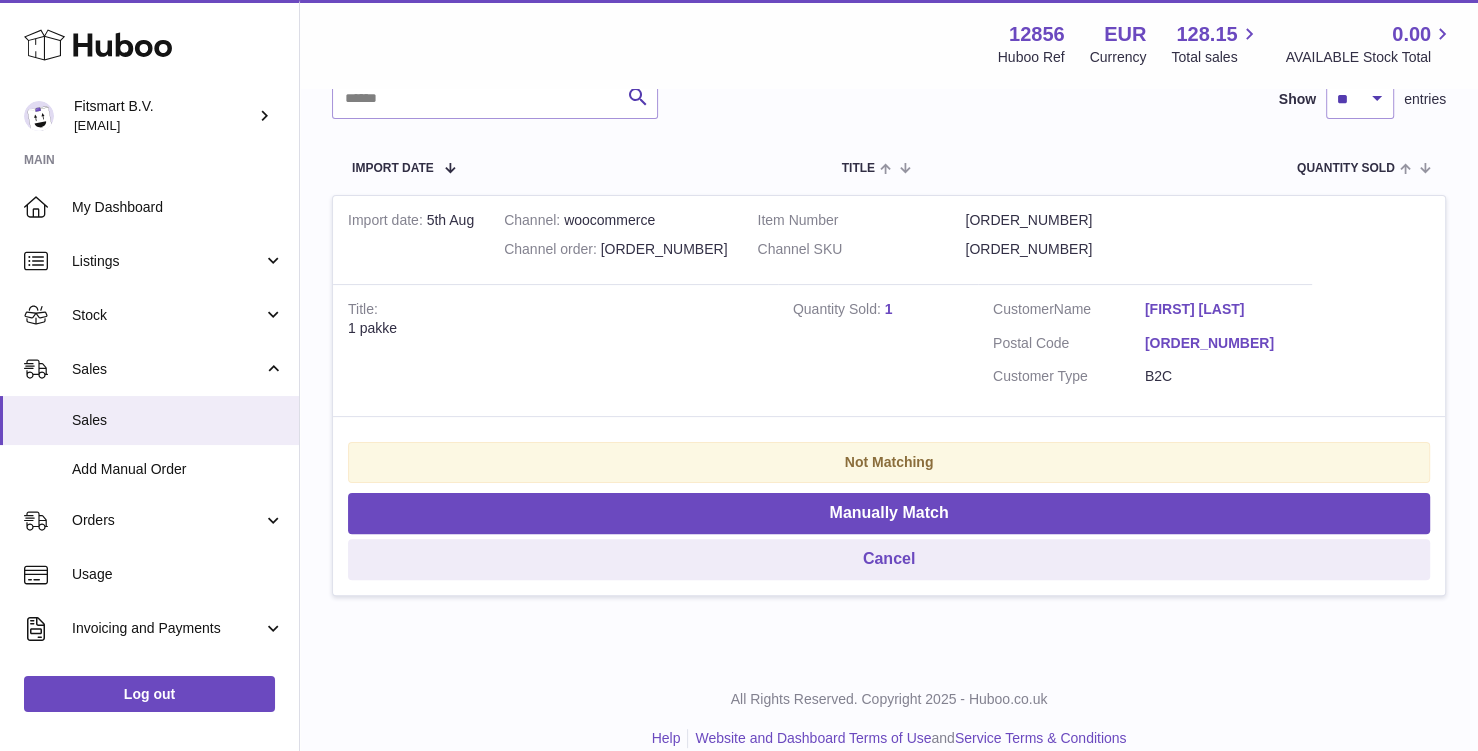 click on "Channel order [ORDER_NUMBER]" at bounding box center (615, 249) 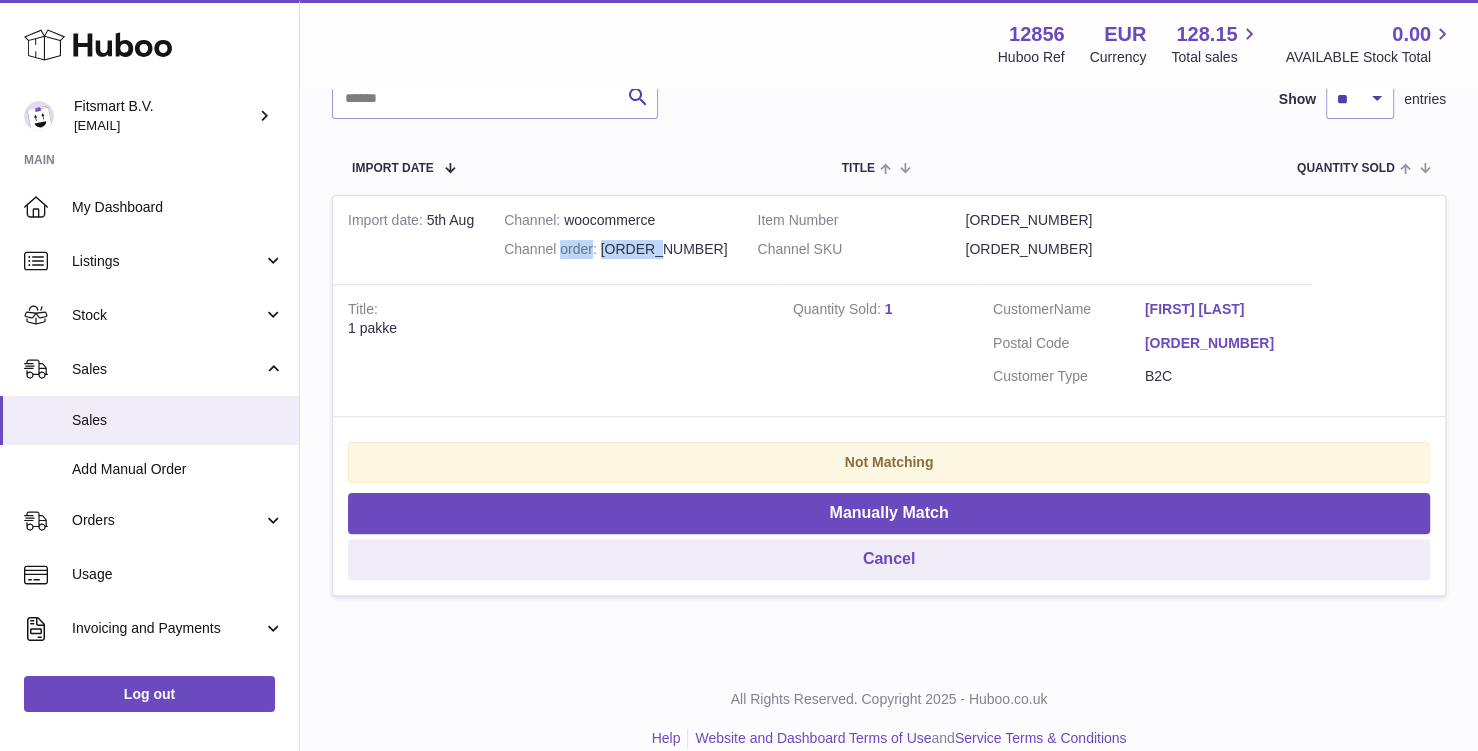 copy on "order [ORDER_NUMBER]" 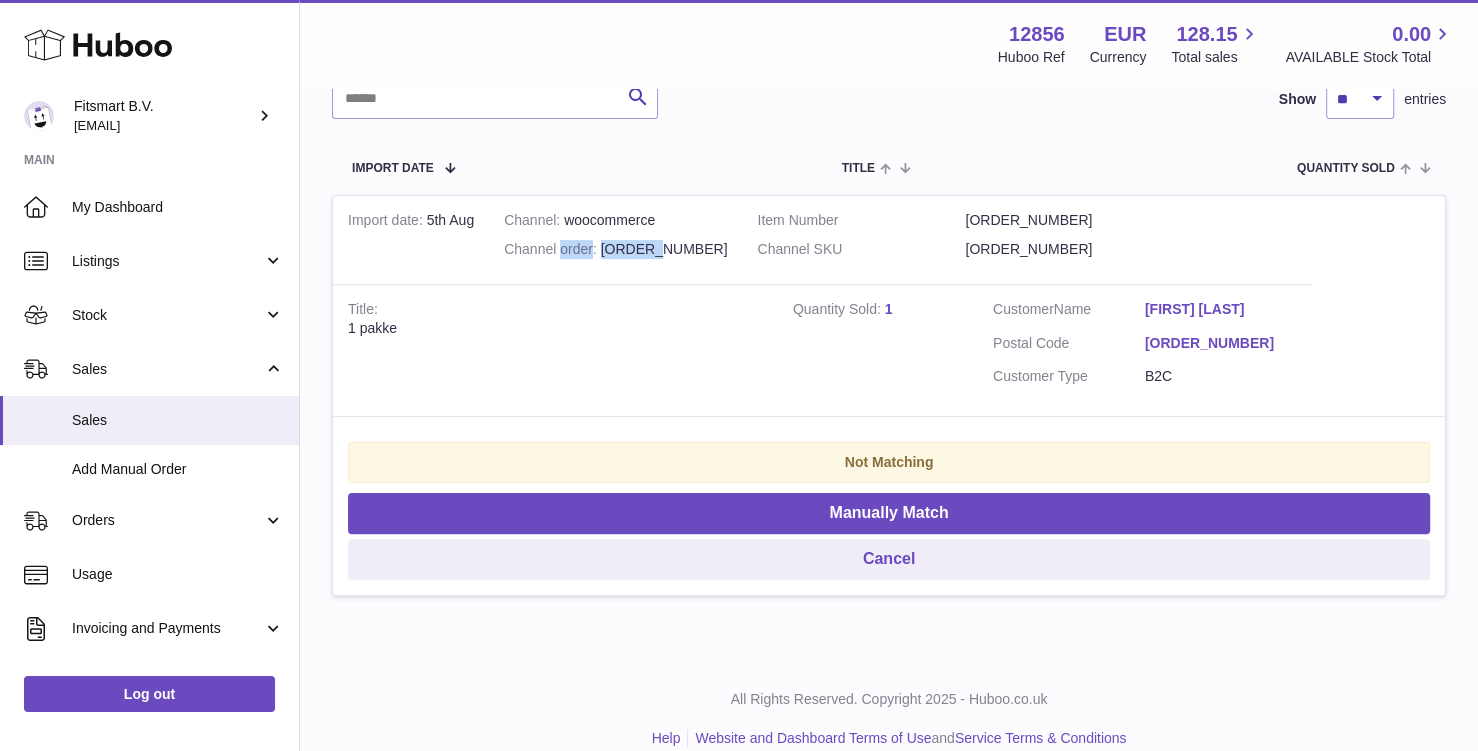 click on "Channel order [ORDER_NUMBER]" at bounding box center [615, 249] 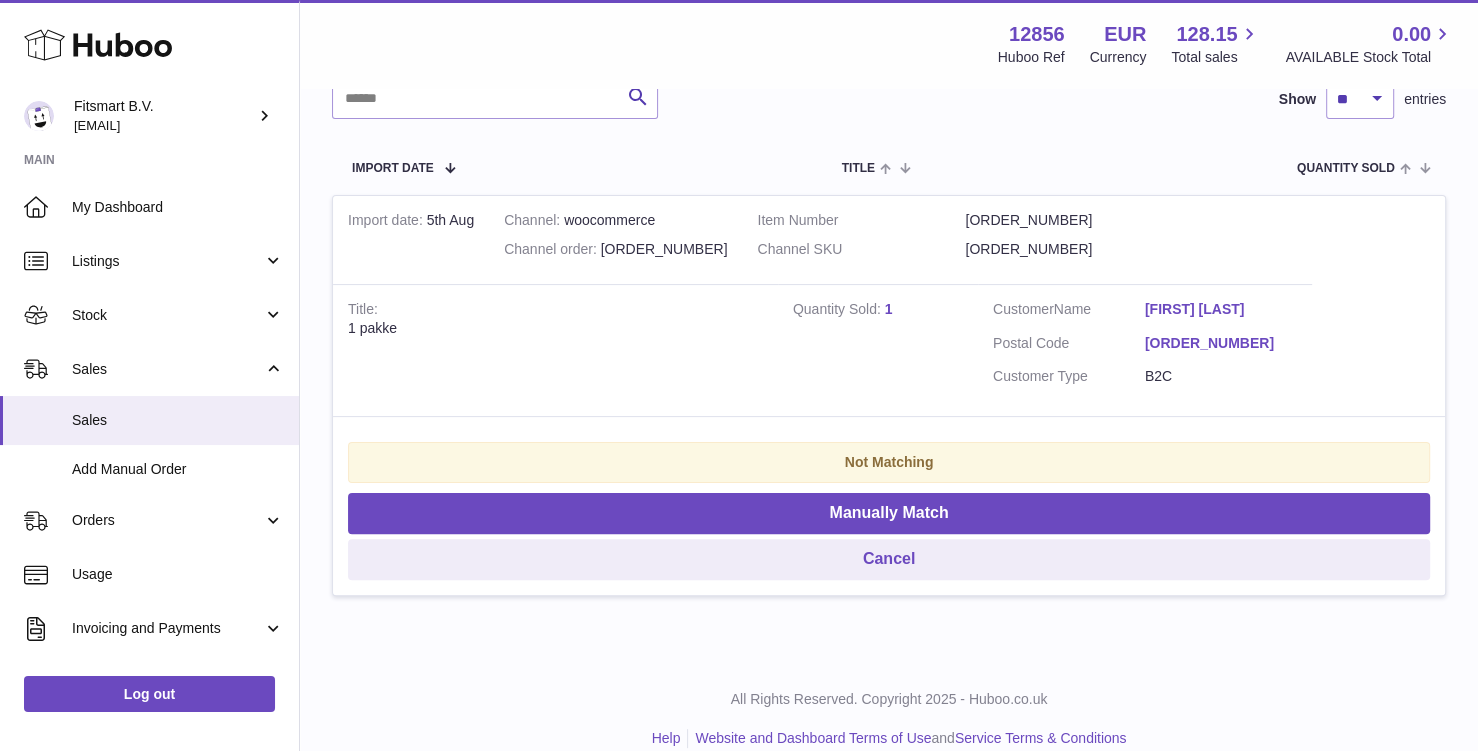 click on "Channel order [ORDER_NUMBER]" at bounding box center (615, 249) 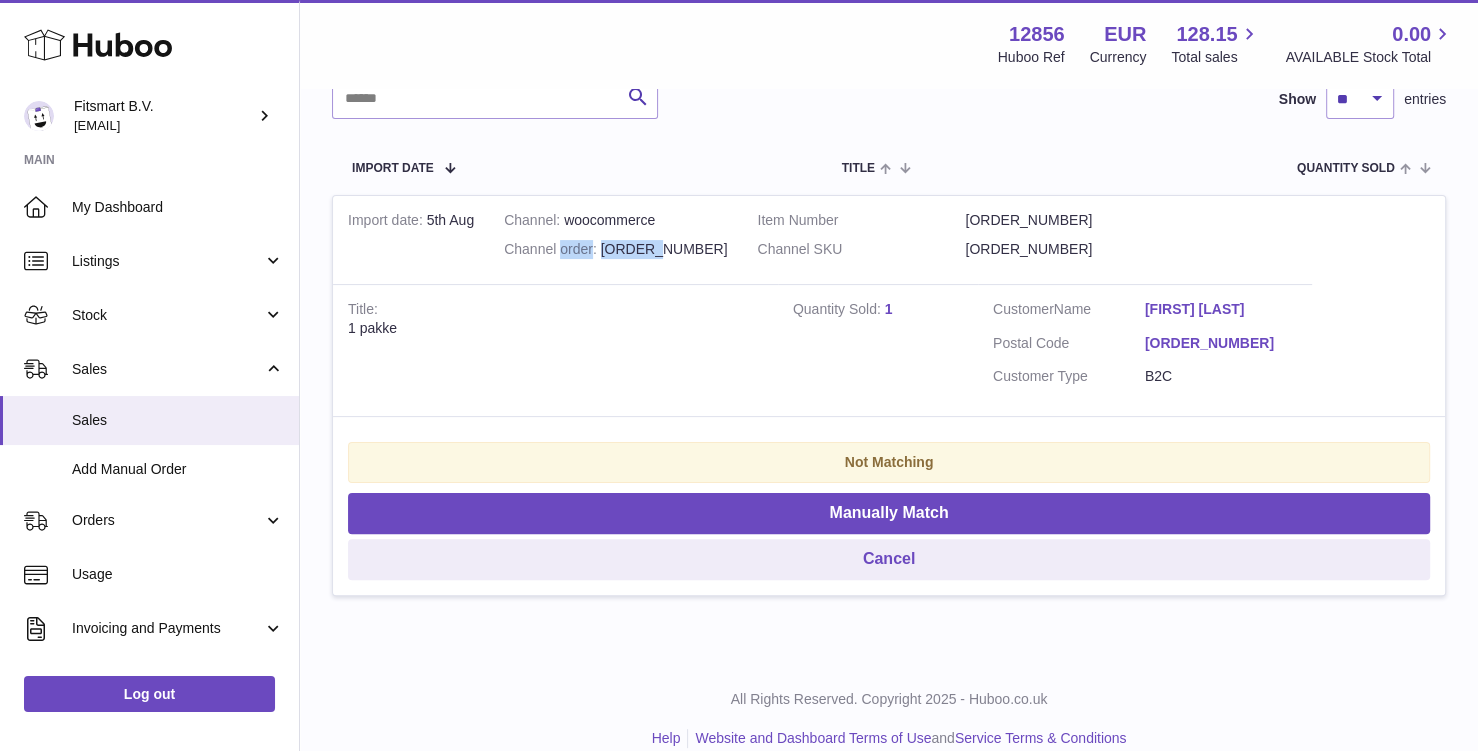 copy on "order [ORDER_NUMBER]" 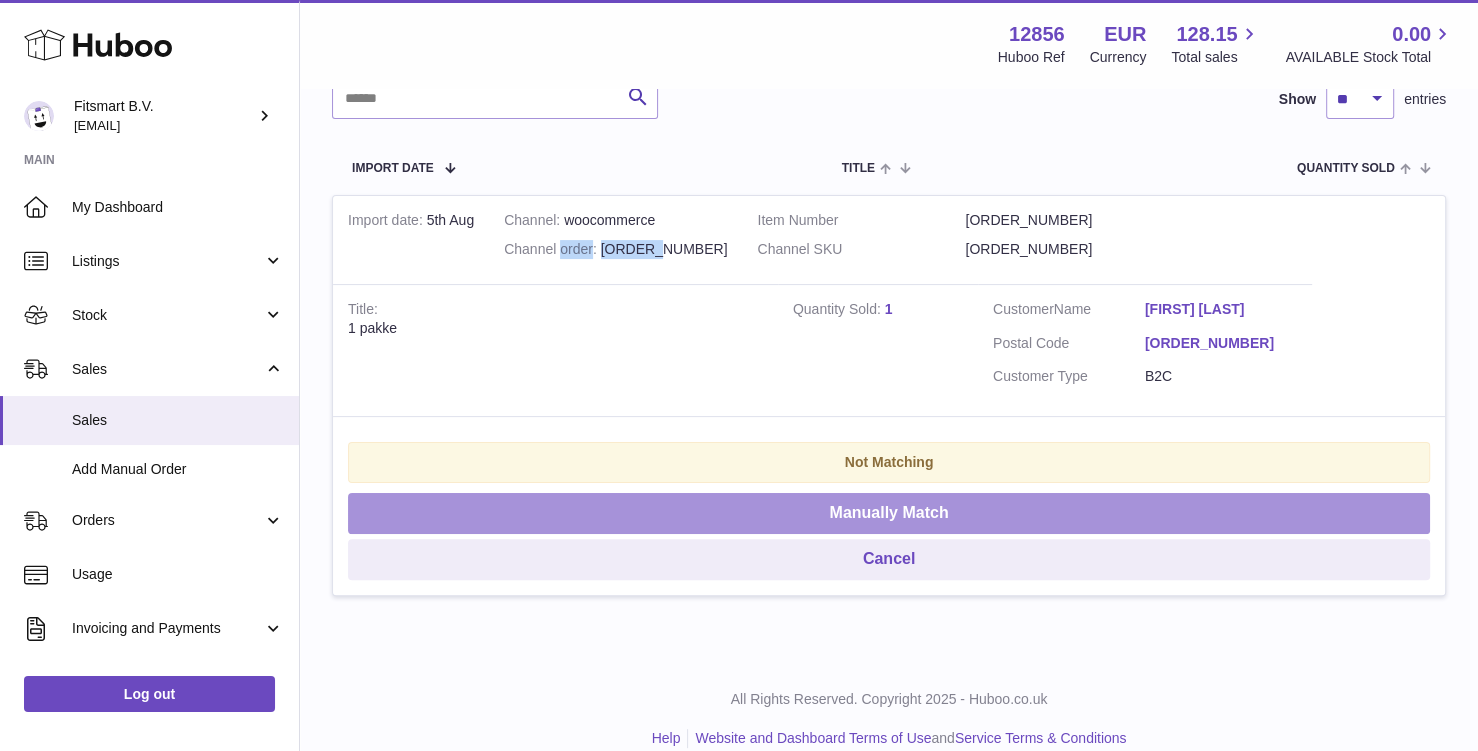click on "Manually Match" at bounding box center (889, 513) 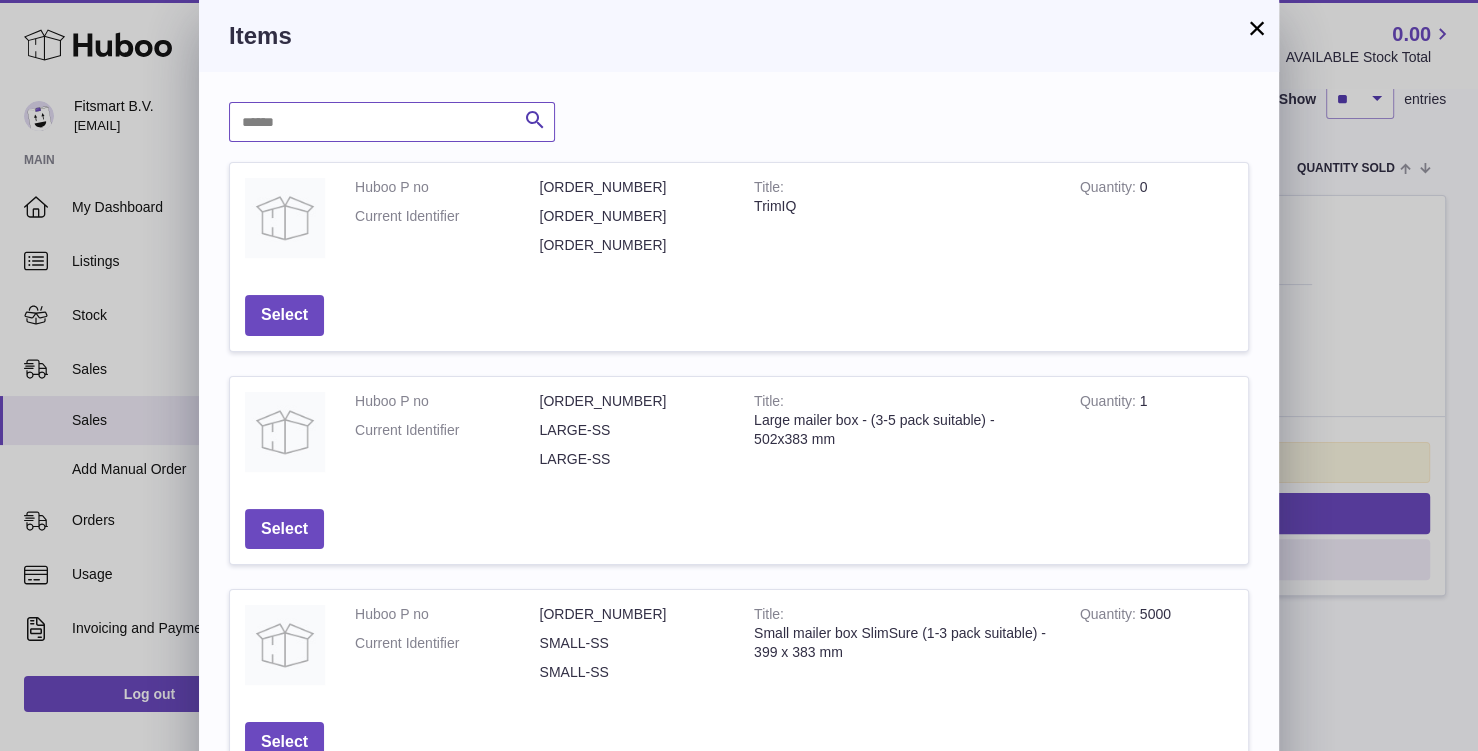 click at bounding box center [392, 122] 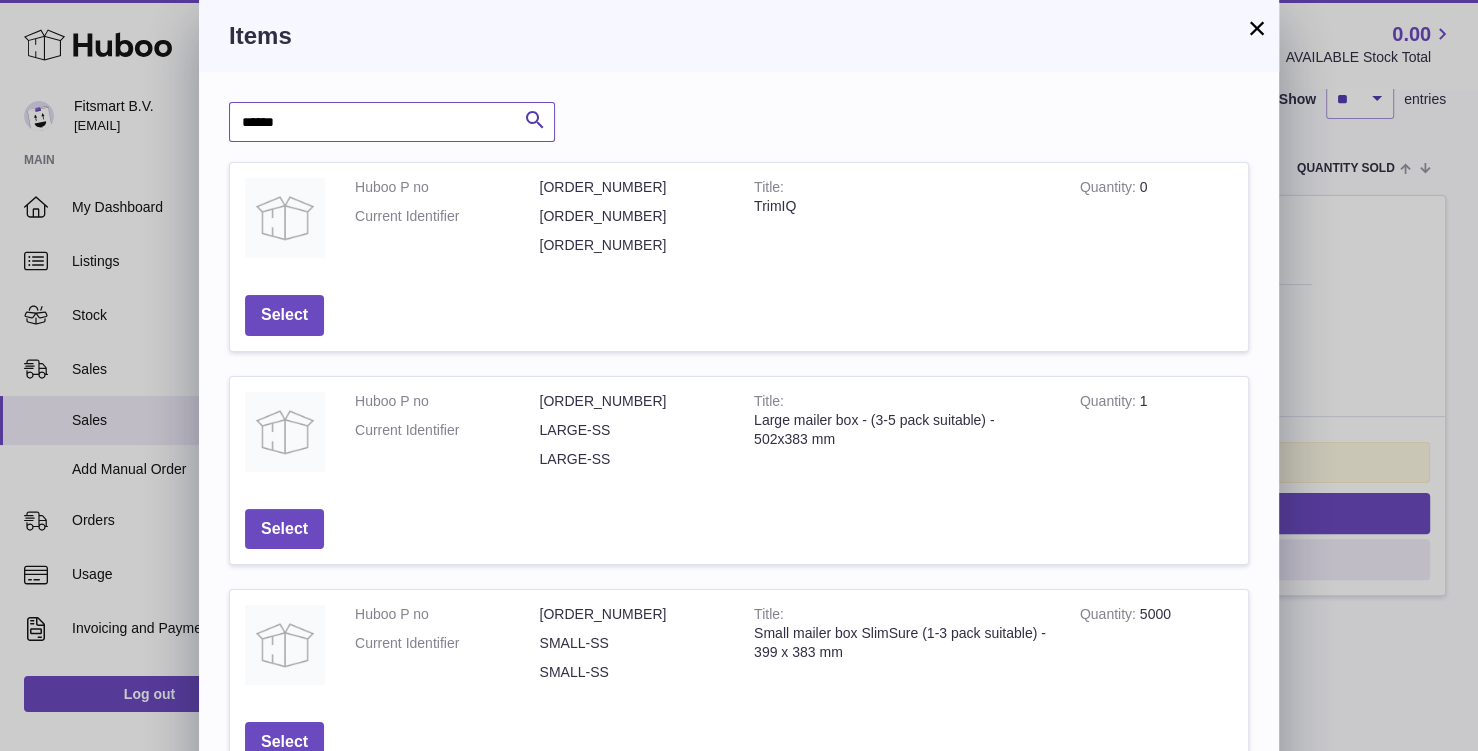 type on "******" 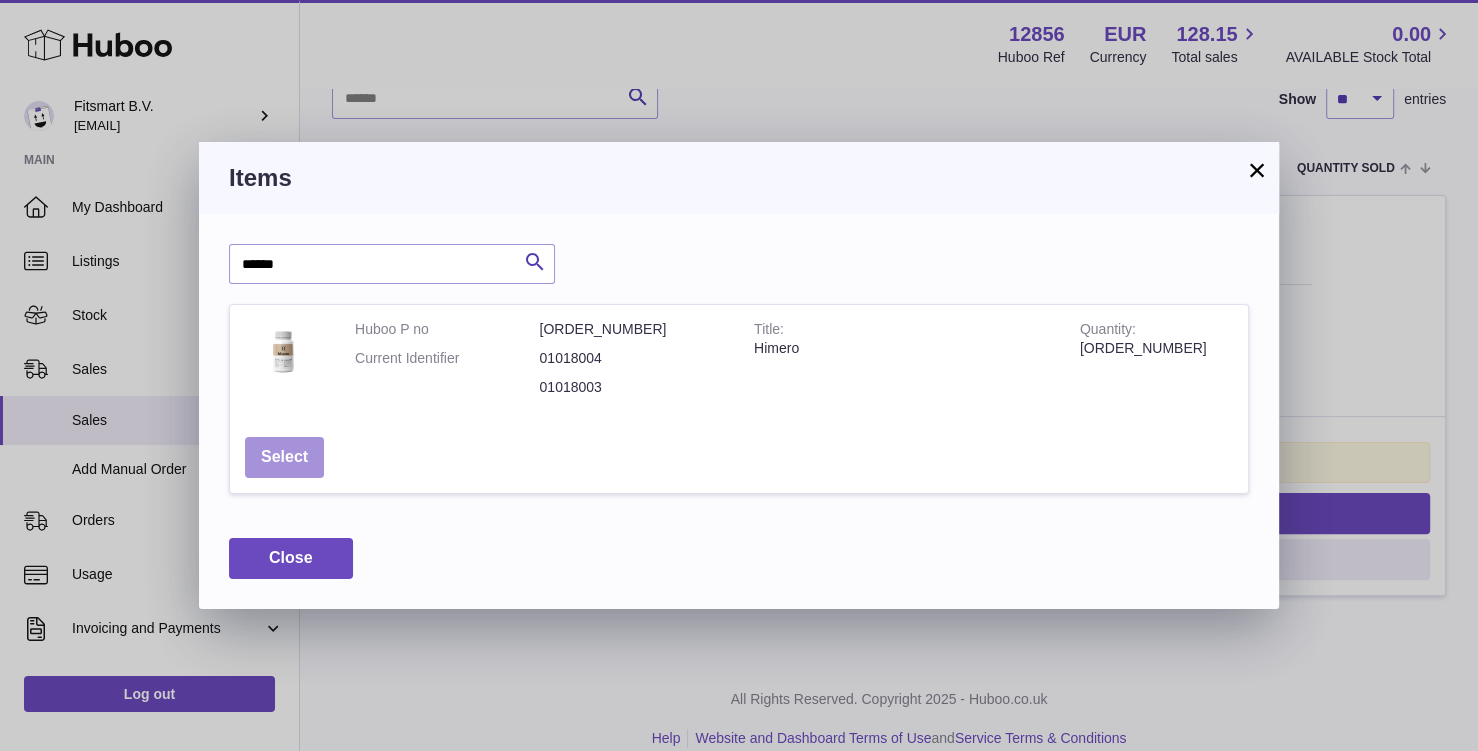 click on "Select" at bounding box center (284, 457) 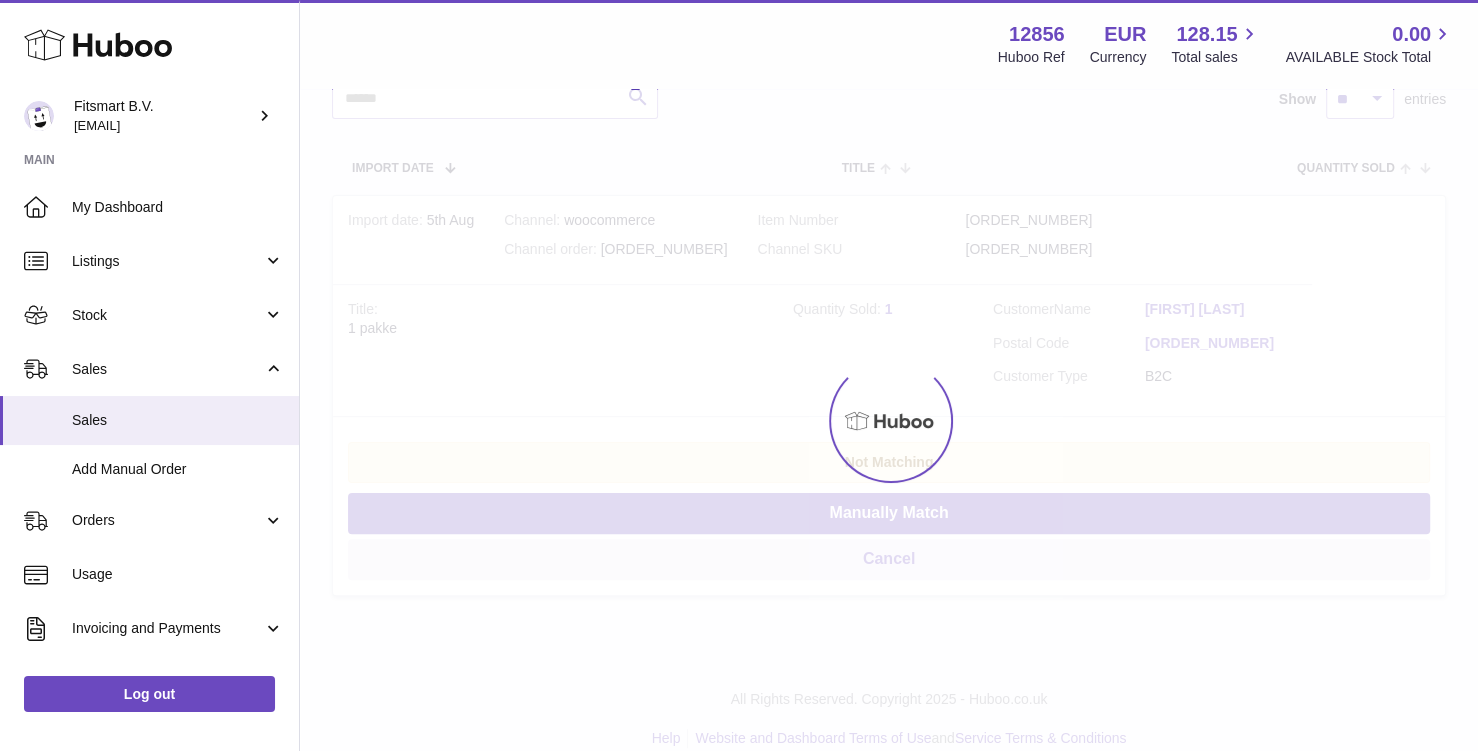 scroll, scrollTop: 0, scrollLeft: 0, axis: both 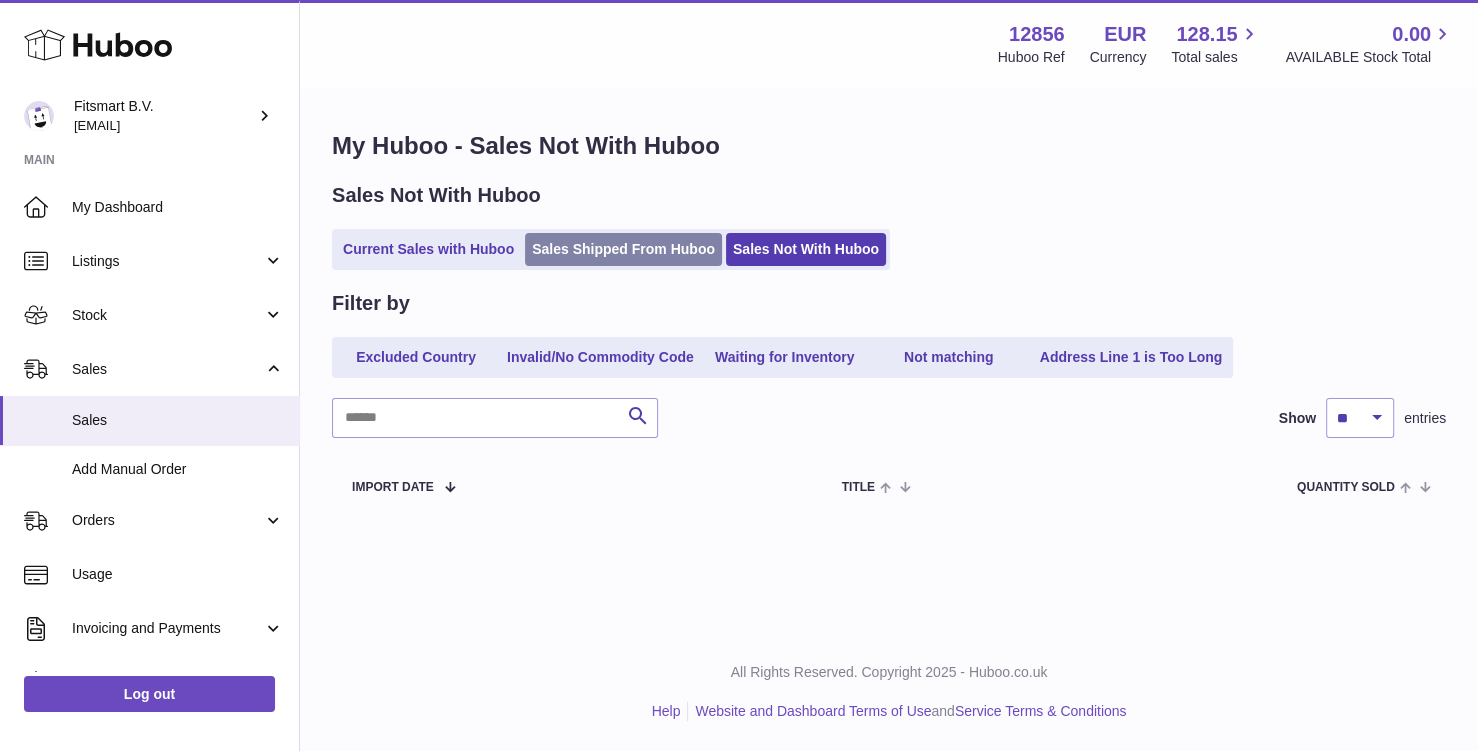 click on "Sales Shipped From Huboo" at bounding box center (623, 249) 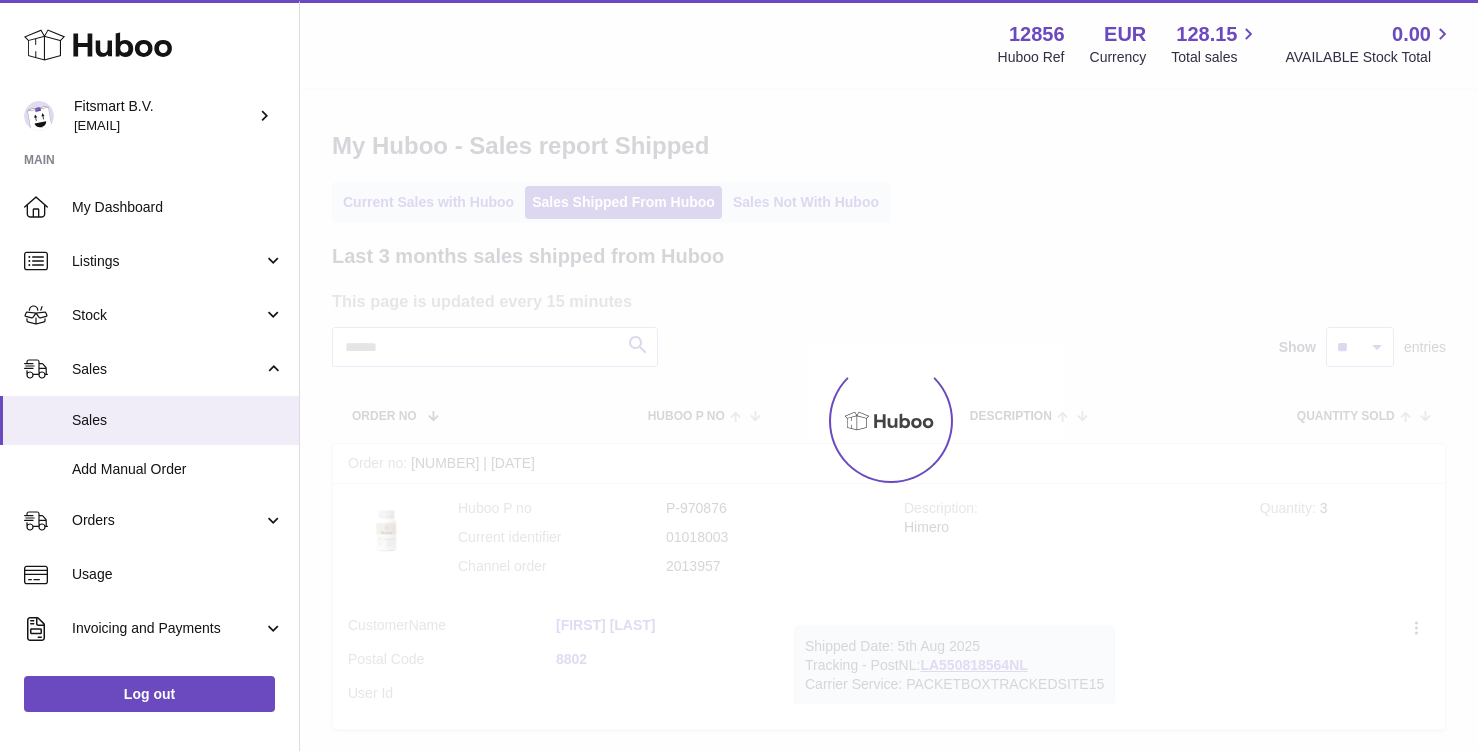 scroll, scrollTop: 0, scrollLeft: 0, axis: both 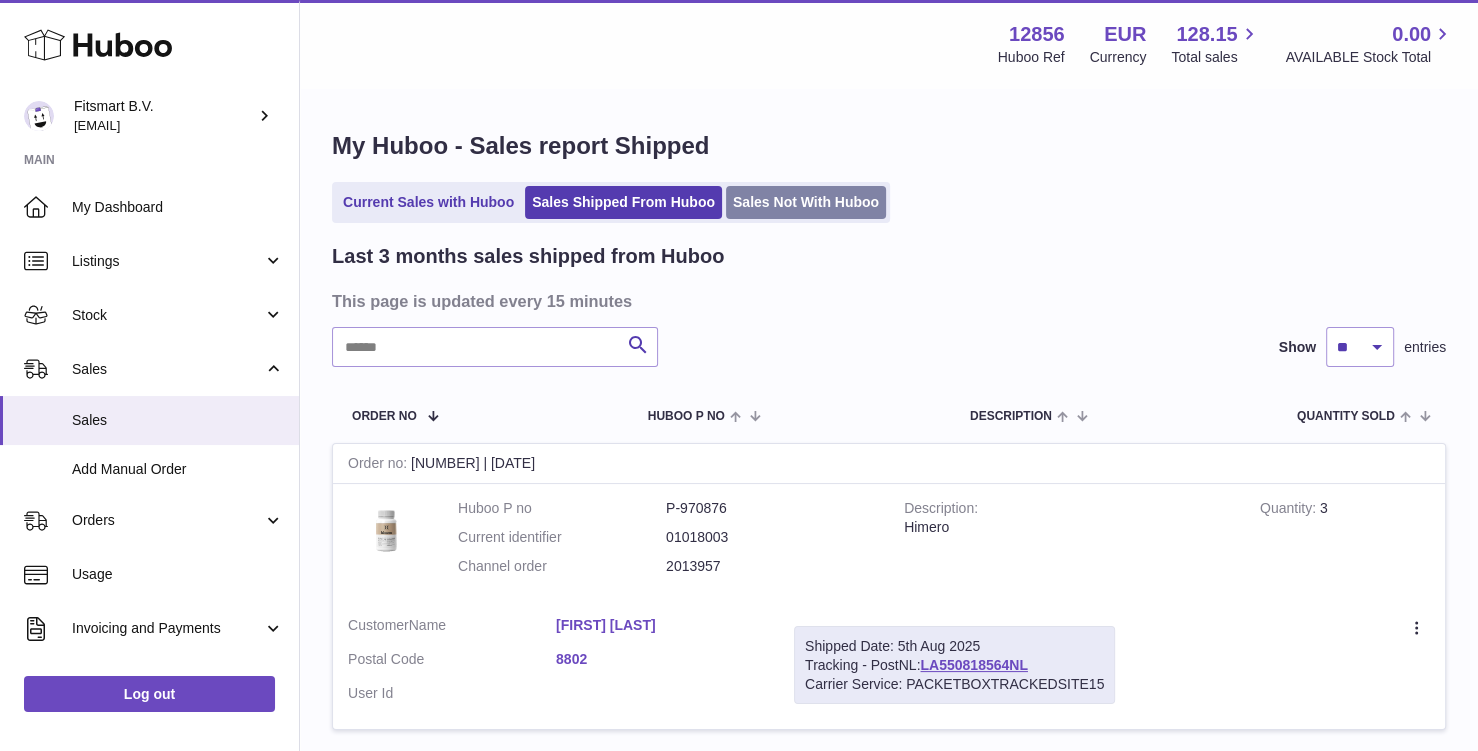 click on "Sales Not With Huboo" at bounding box center (806, 202) 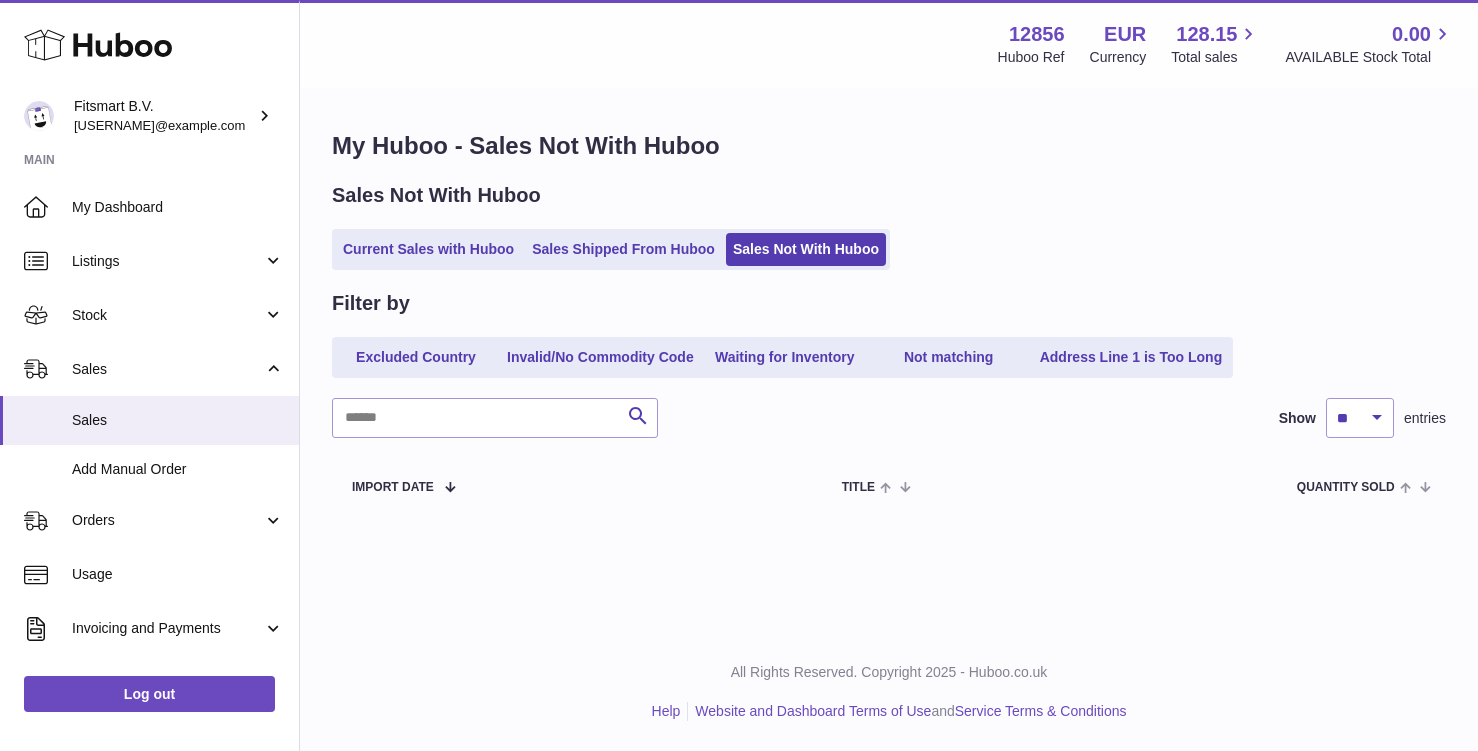 scroll, scrollTop: 0, scrollLeft: 0, axis: both 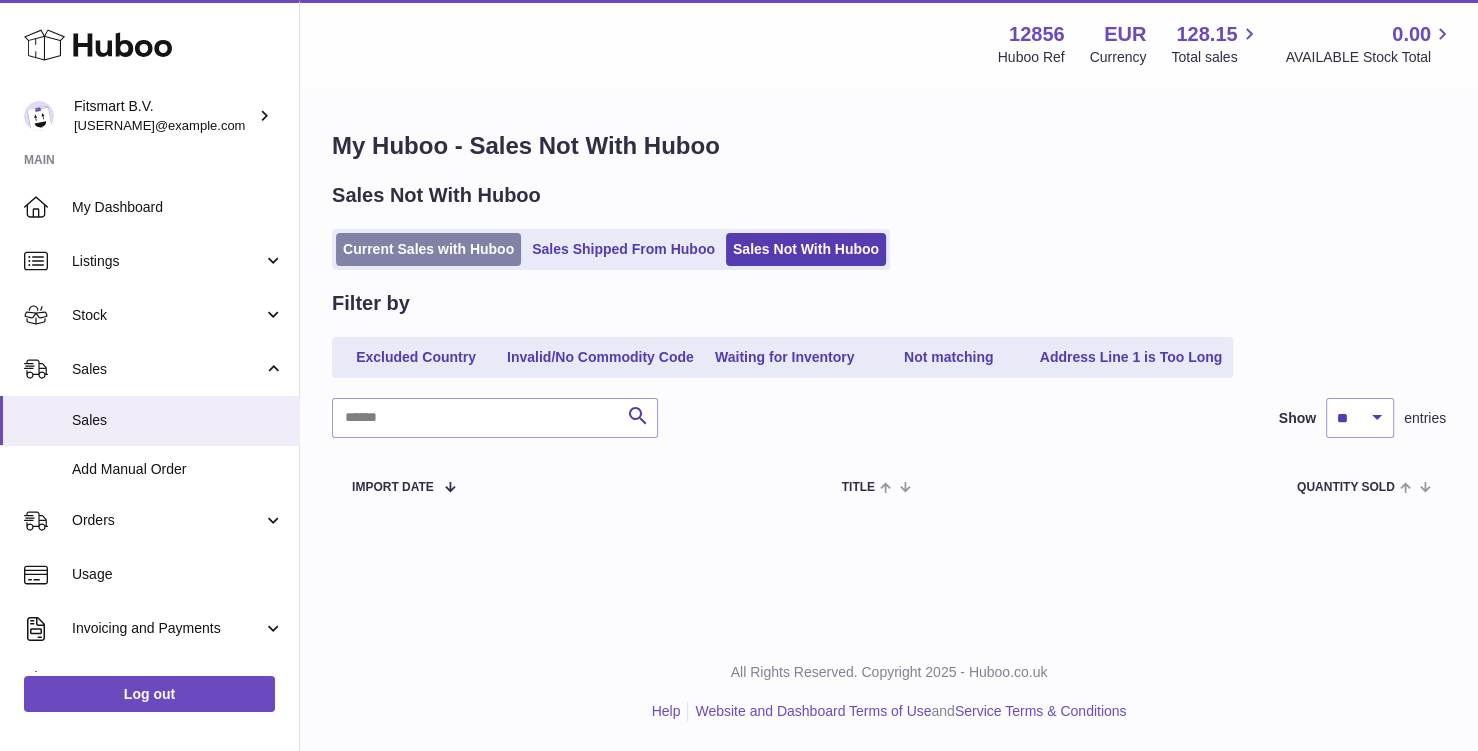 click on "Current Sales with Huboo" at bounding box center [428, 249] 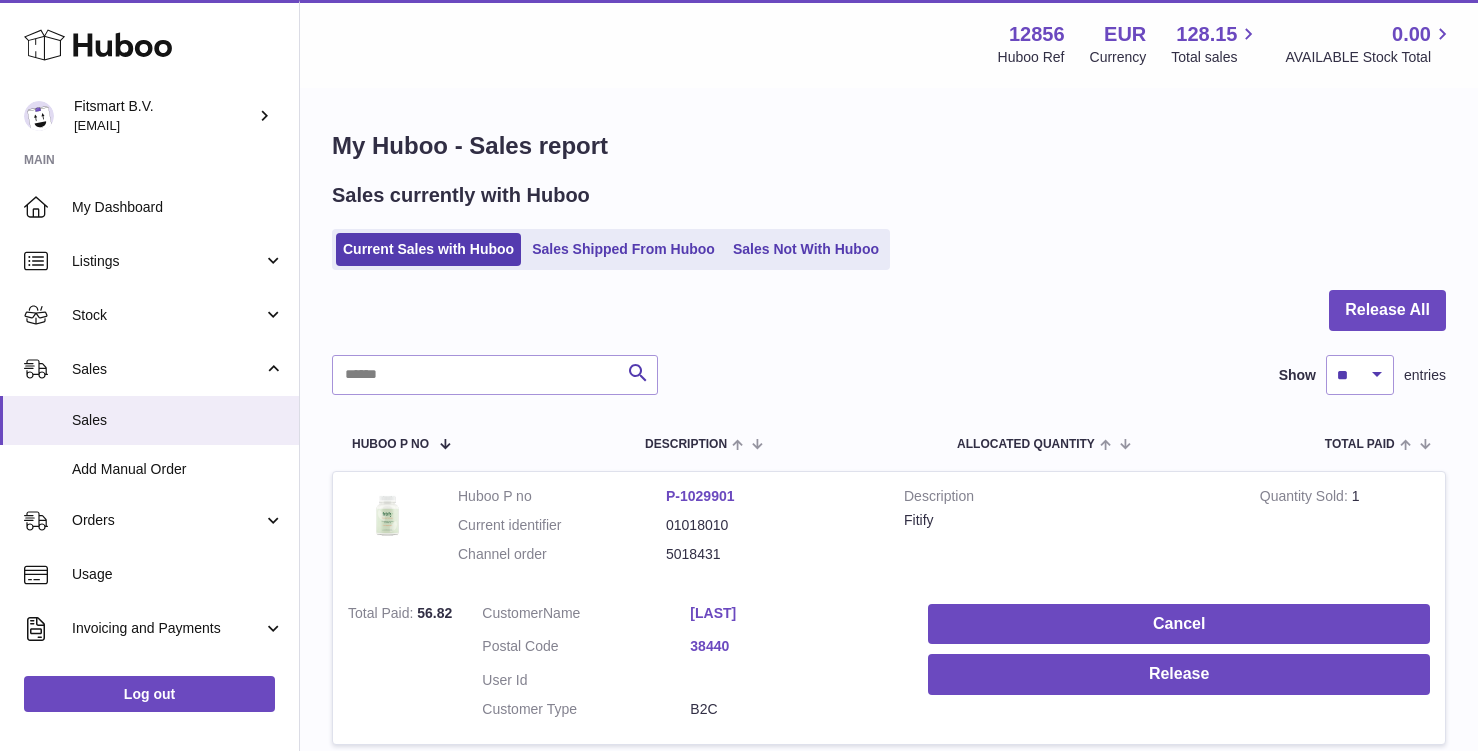 scroll, scrollTop: 0, scrollLeft: 0, axis: both 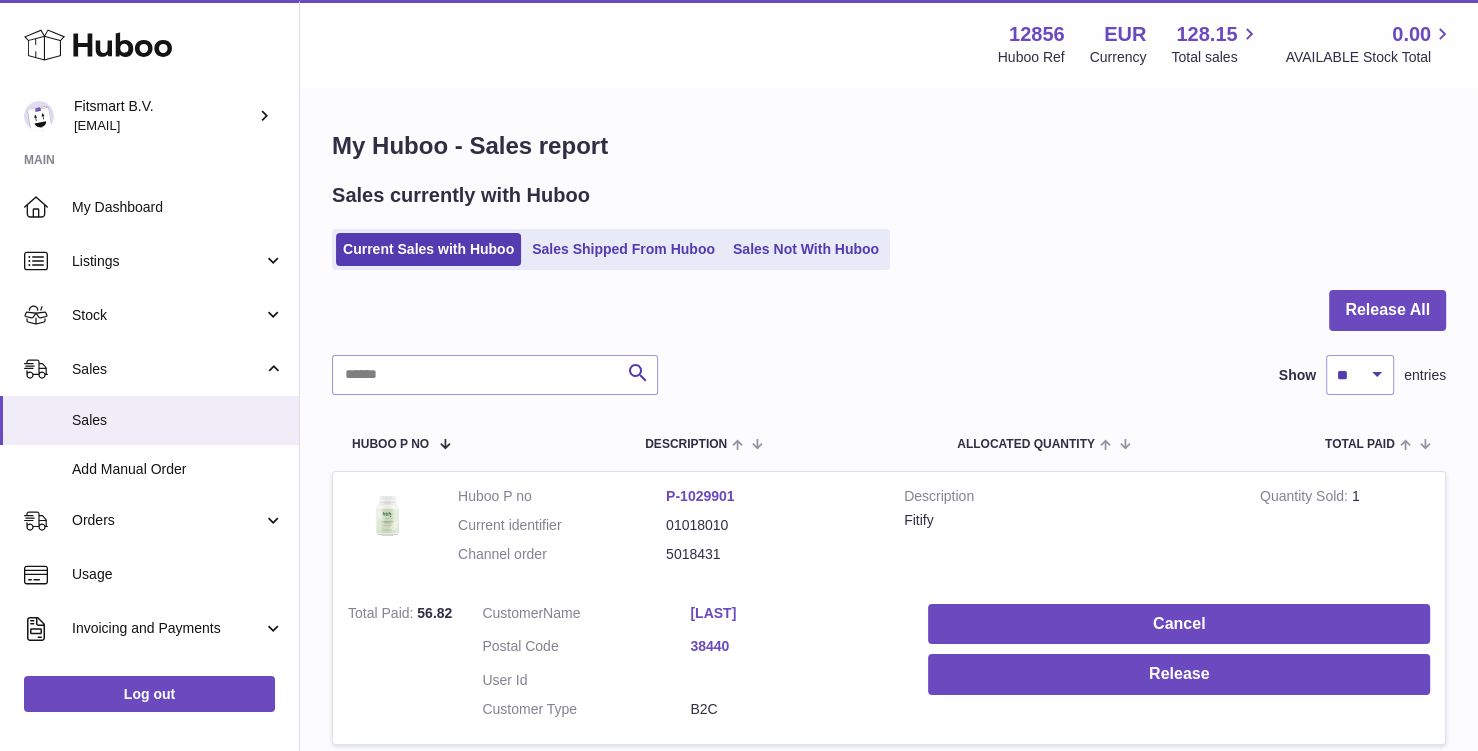 click at bounding box center (889, 322) 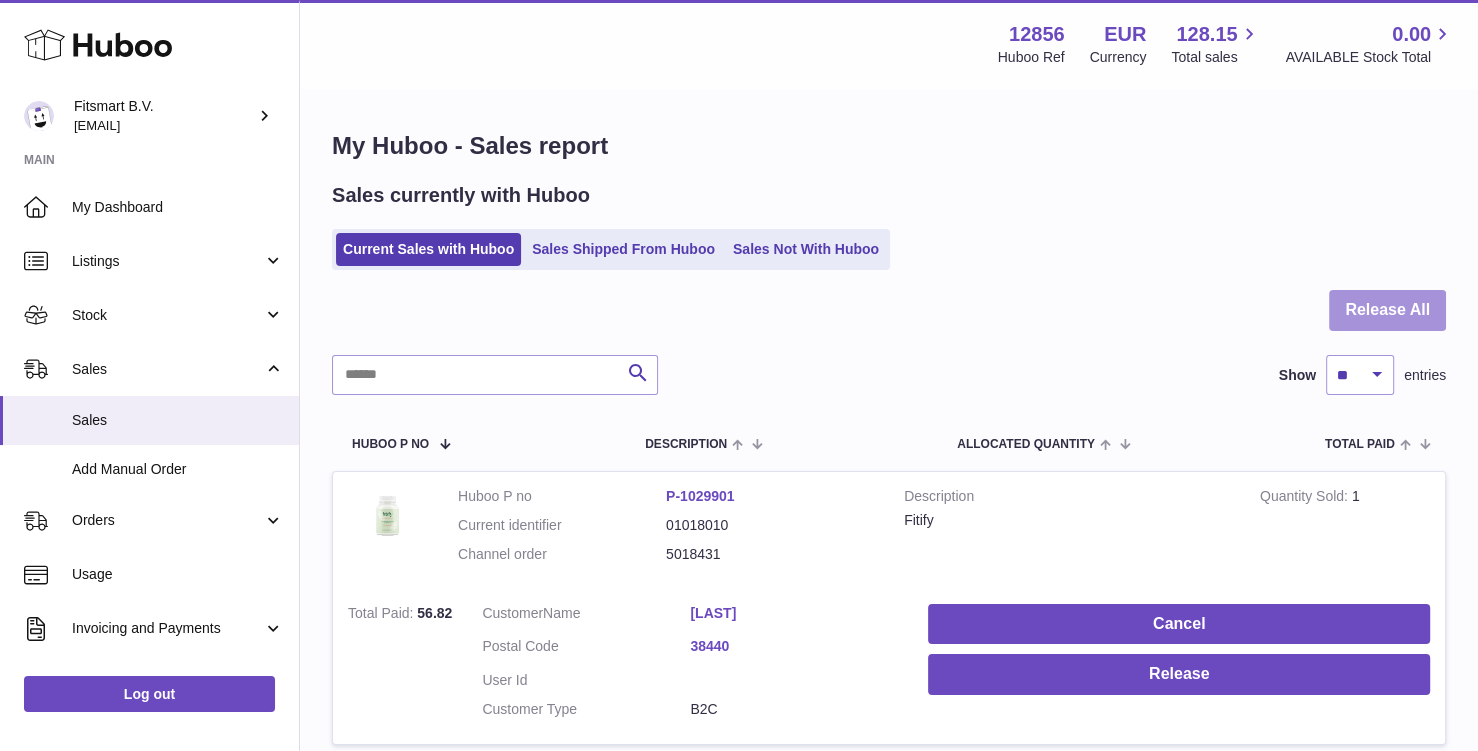 click on "Release All" at bounding box center (1387, 310) 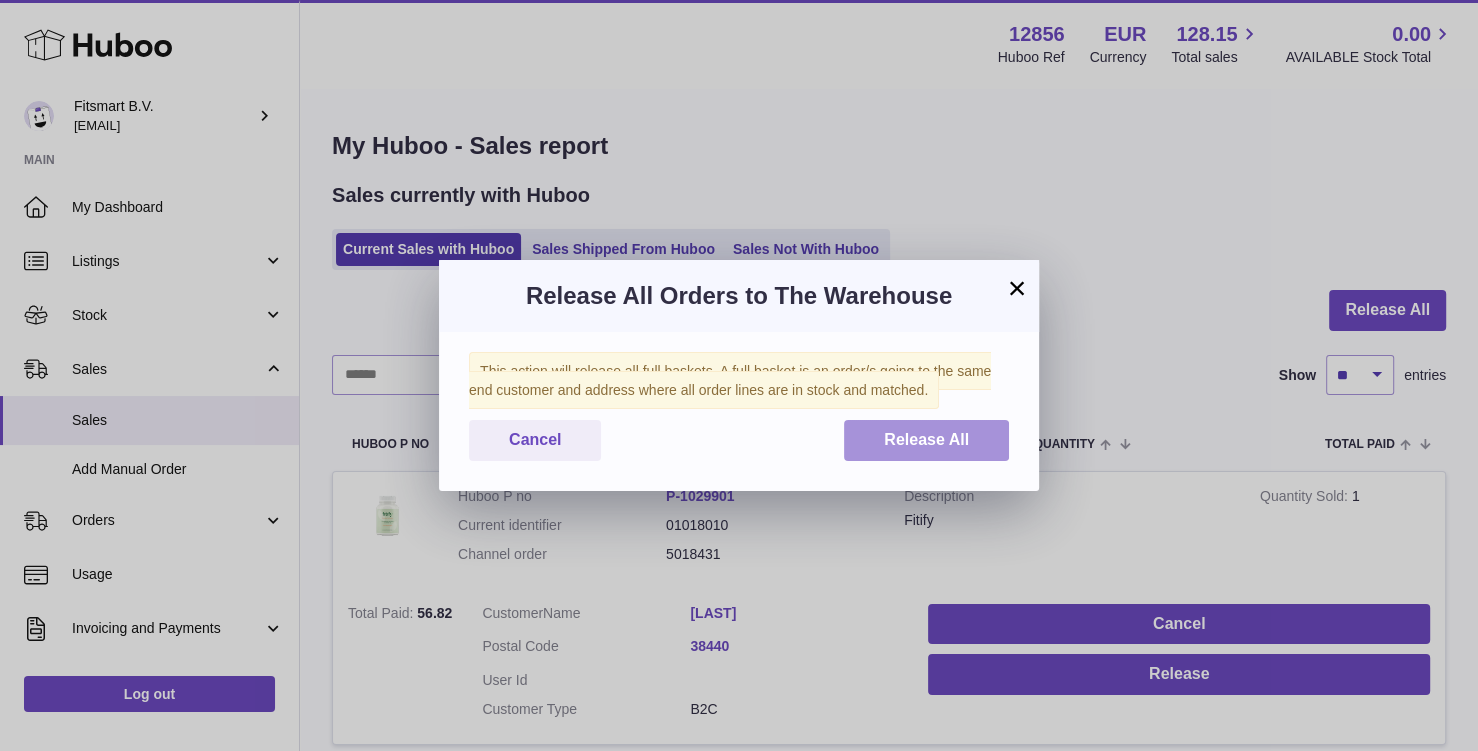 click on "Release All" at bounding box center [926, 439] 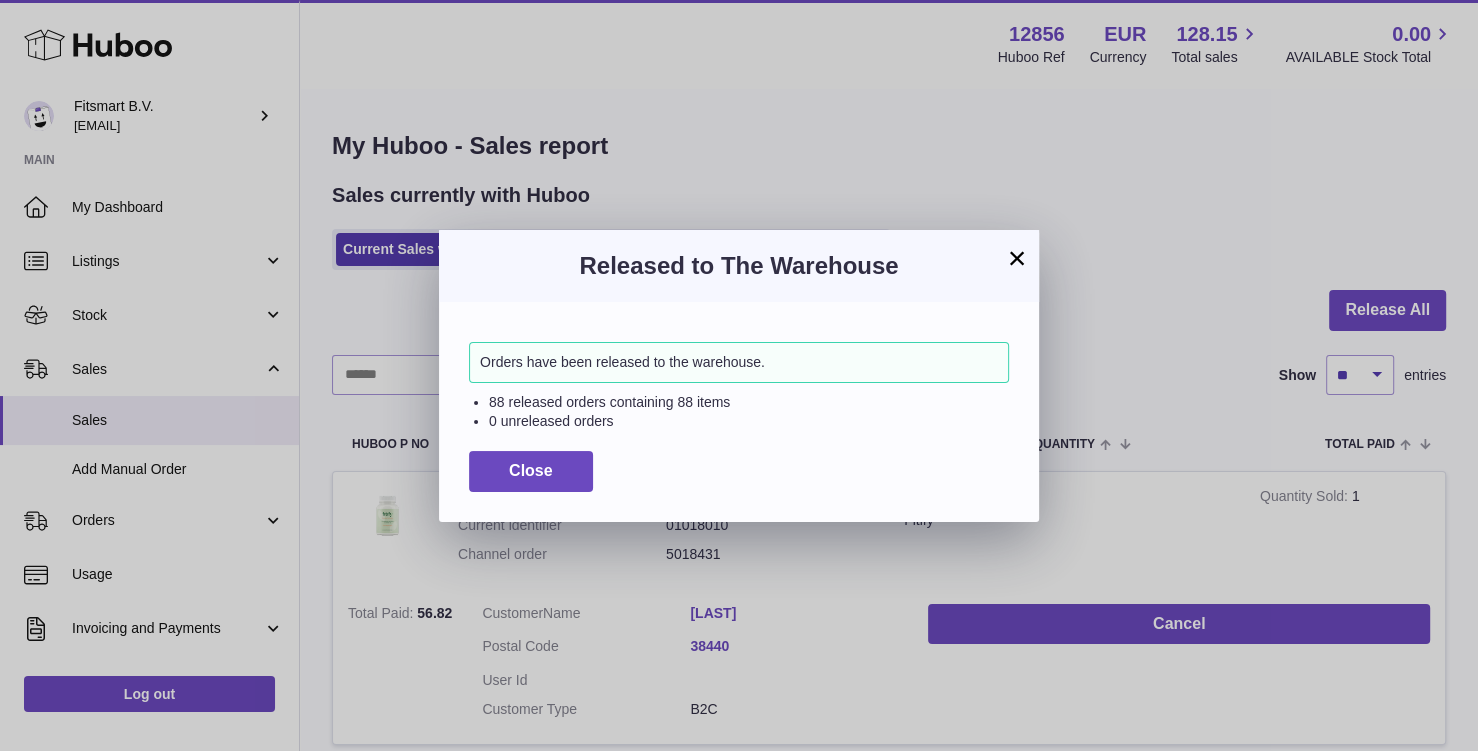 click on "88 released orders
containing 88 items" at bounding box center [749, 402] 